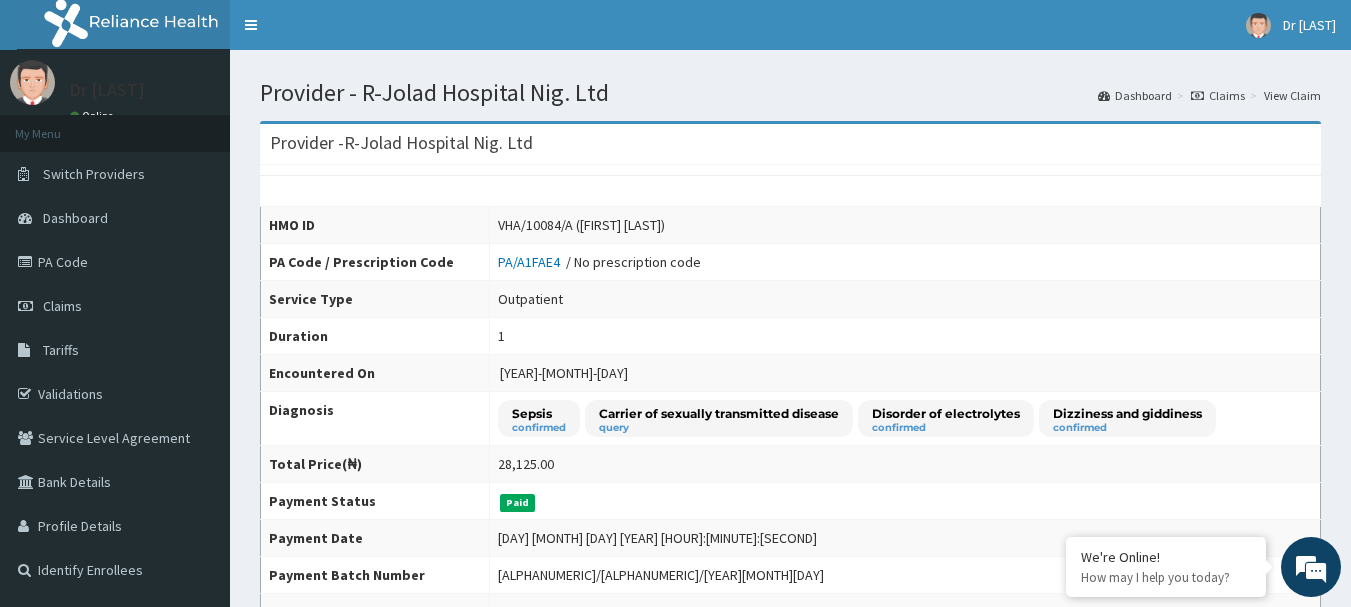 scroll, scrollTop: 700, scrollLeft: 0, axis: vertical 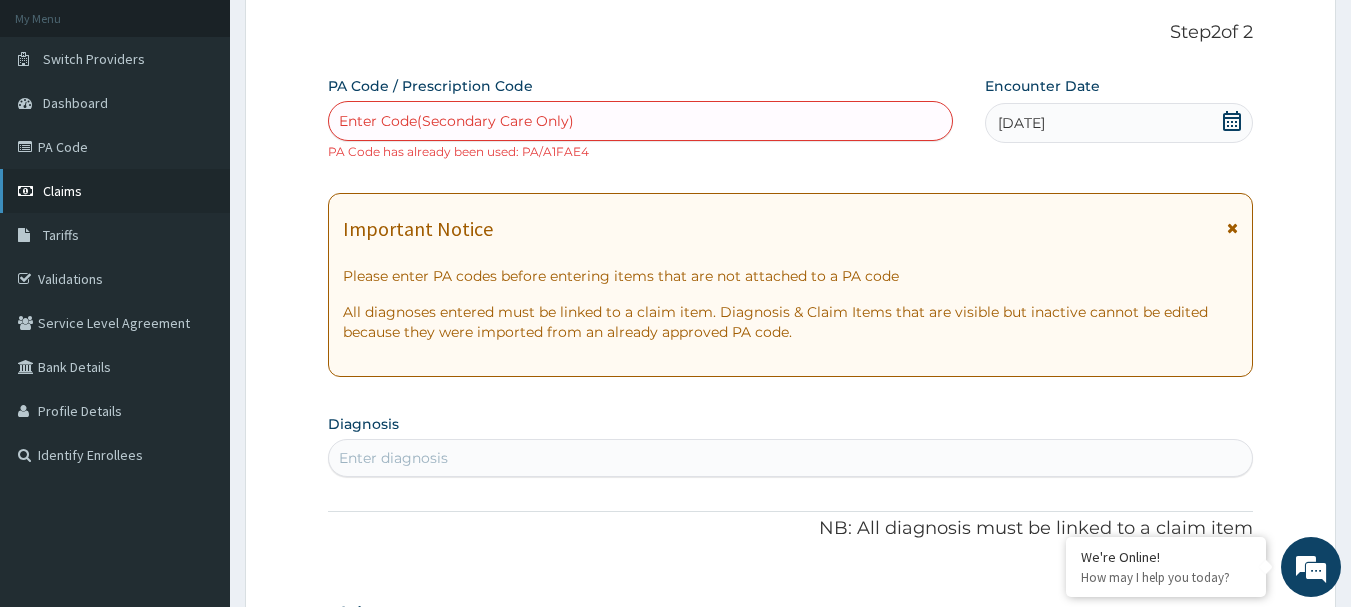 click on "Claims" at bounding box center [62, 191] 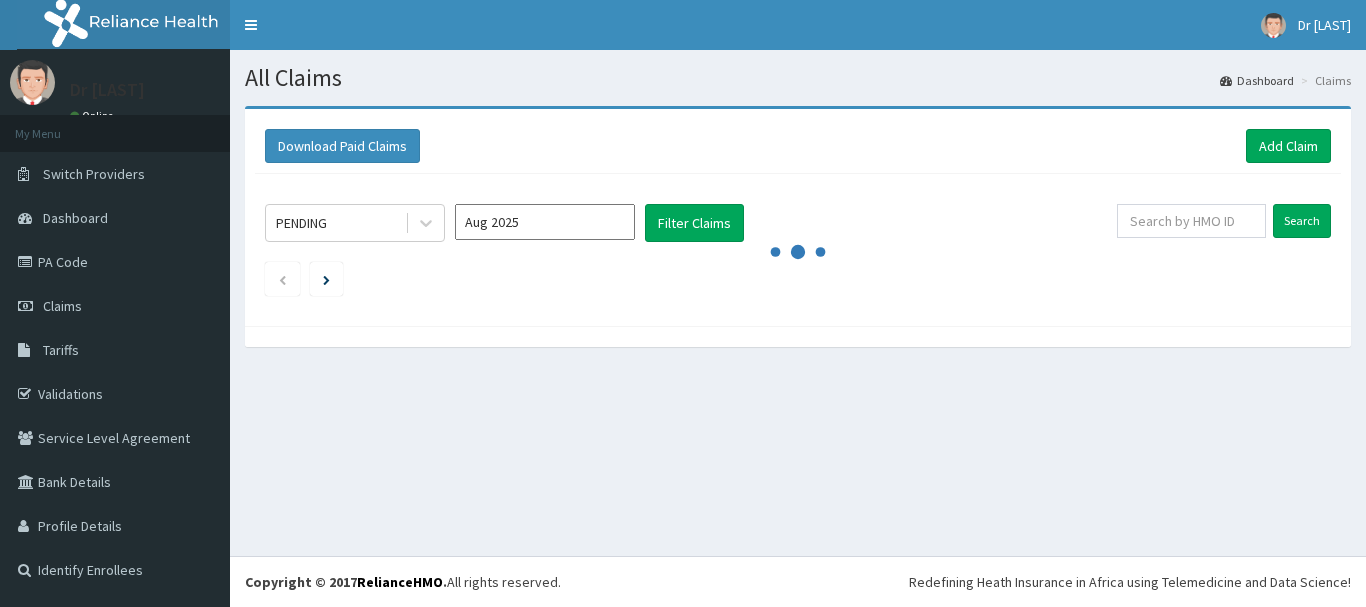 scroll, scrollTop: 0, scrollLeft: 0, axis: both 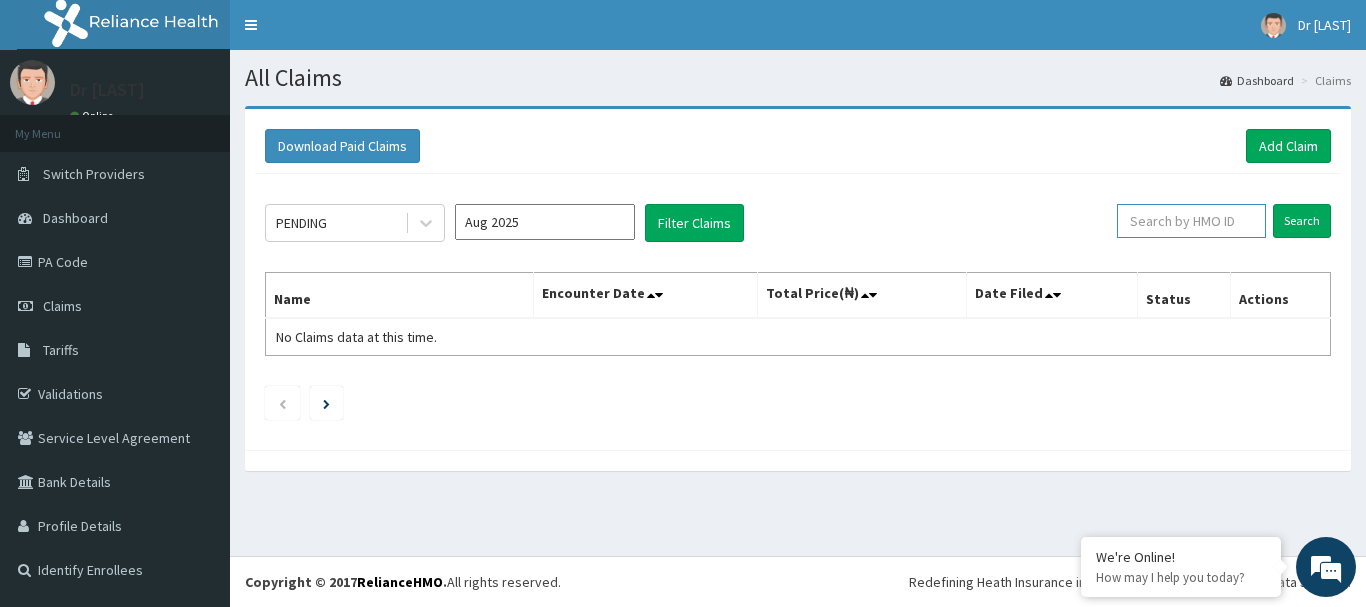 click at bounding box center [1191, 221] 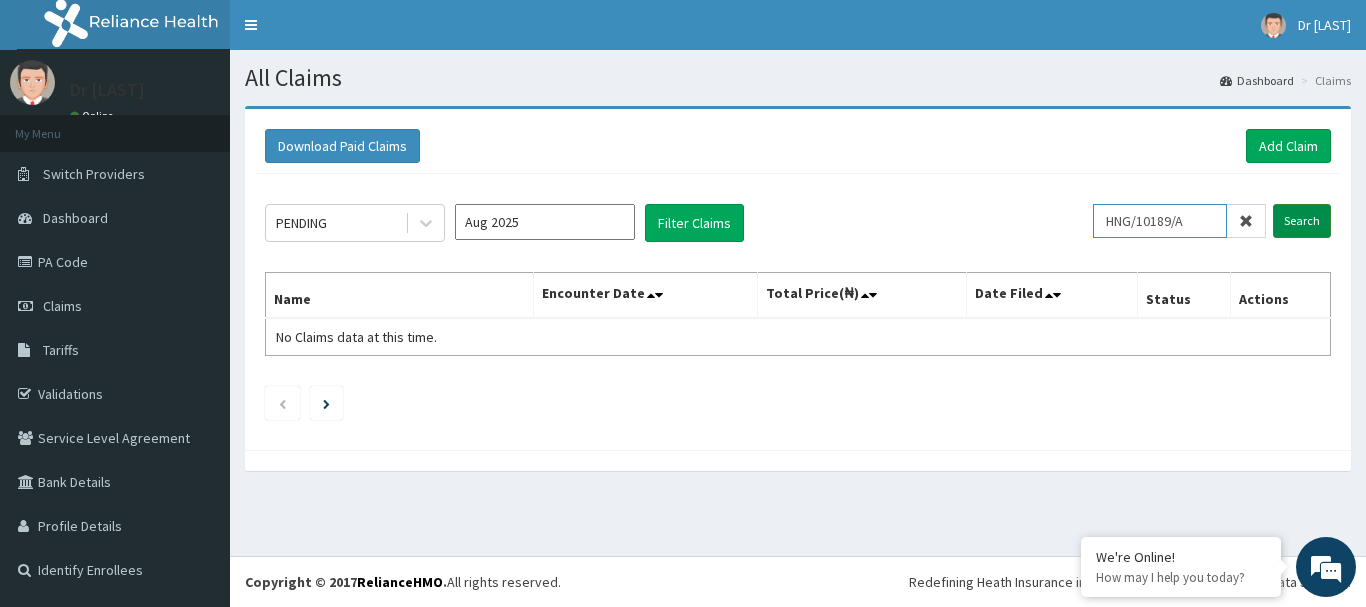 type on "HNG/10189/A" 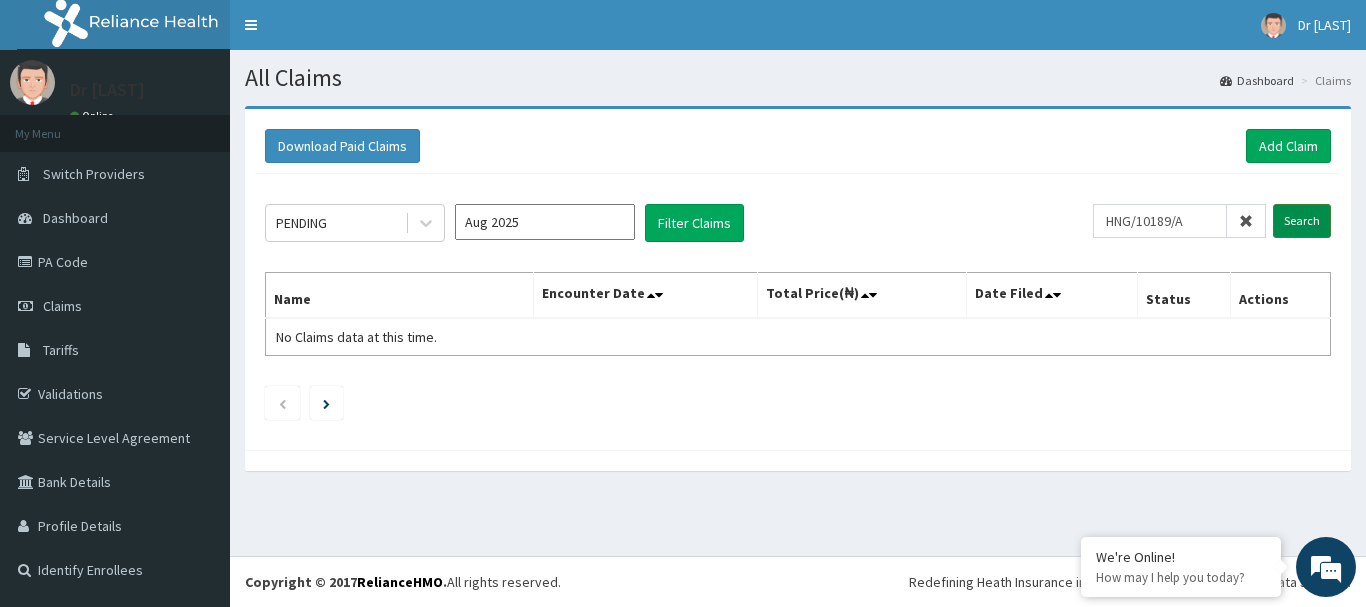 click on "Search" at bounding box center [1302, 221] 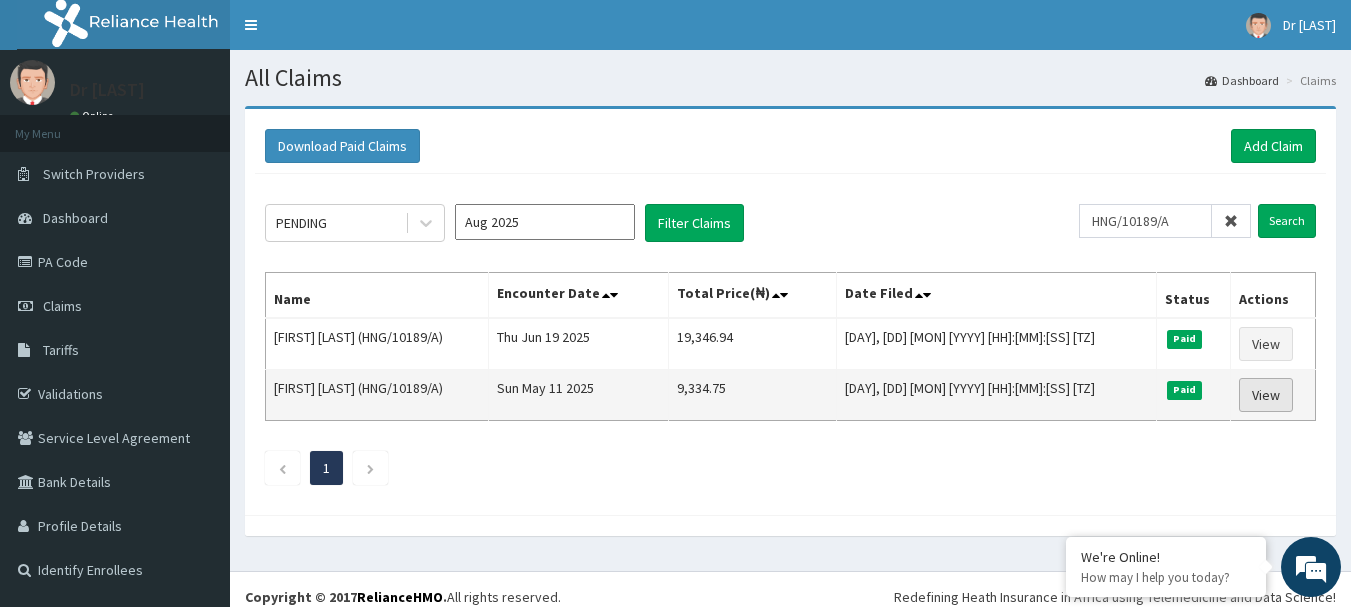 click on "View" at bounding box center [1266, 395] 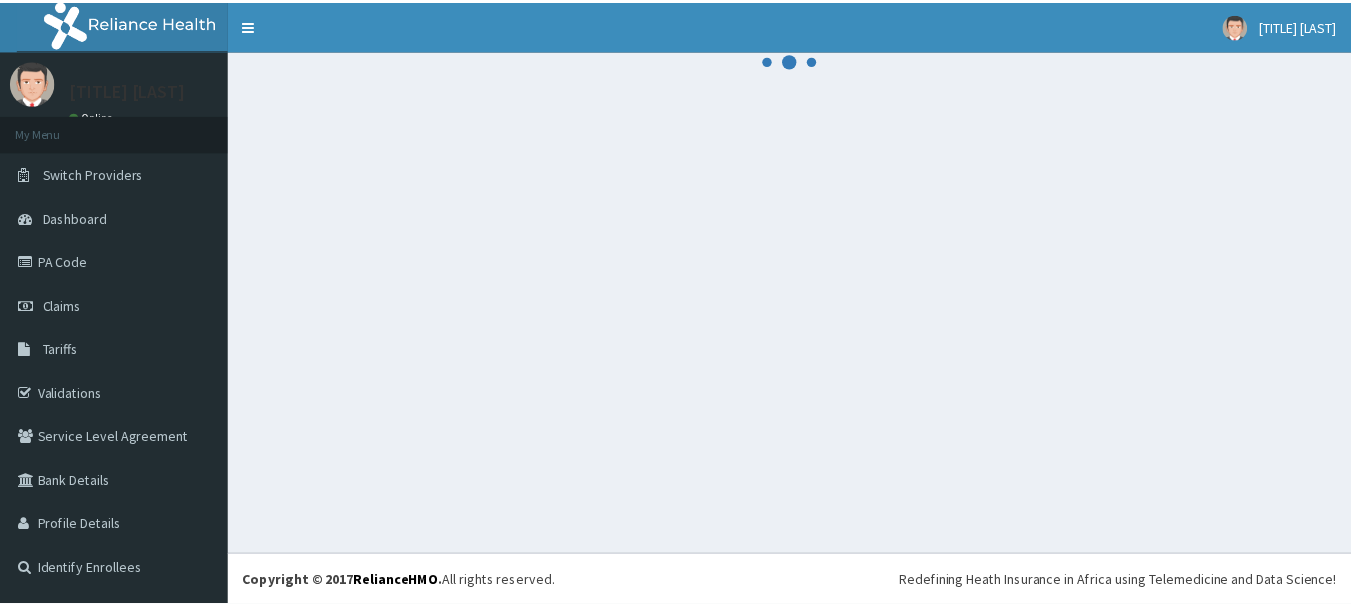 scroll, scrollTop: 0, scrollLeft: 0, axis: both 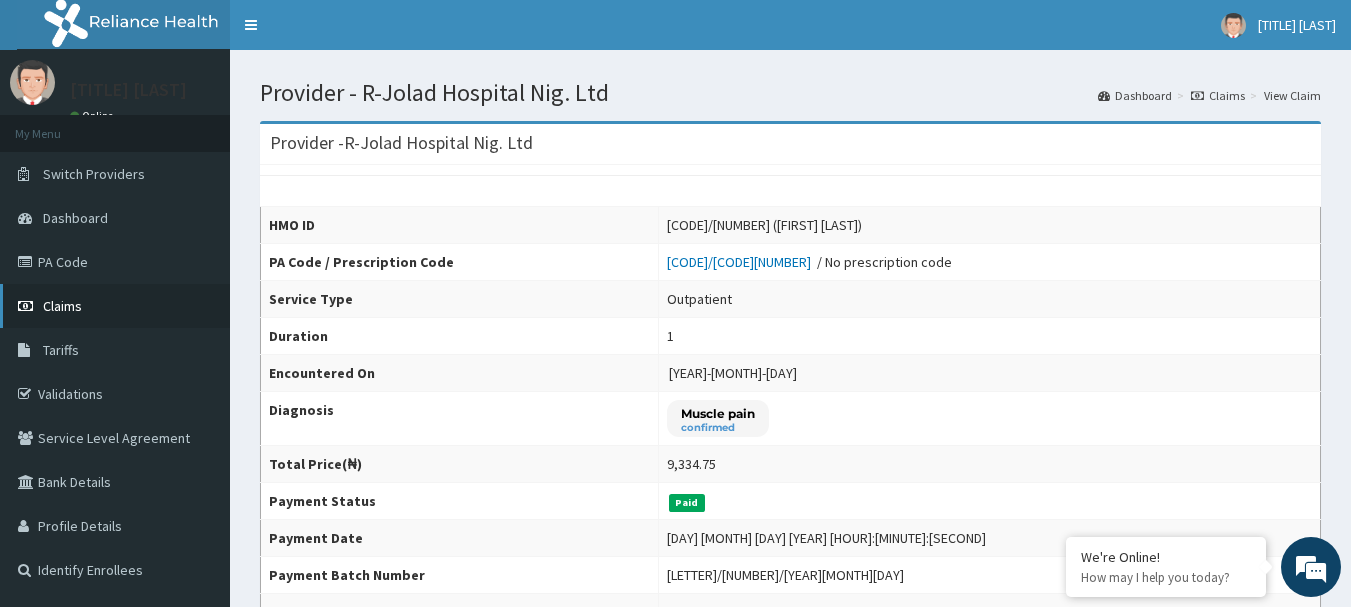 click on "Claims" at bounding box center [62, 306] 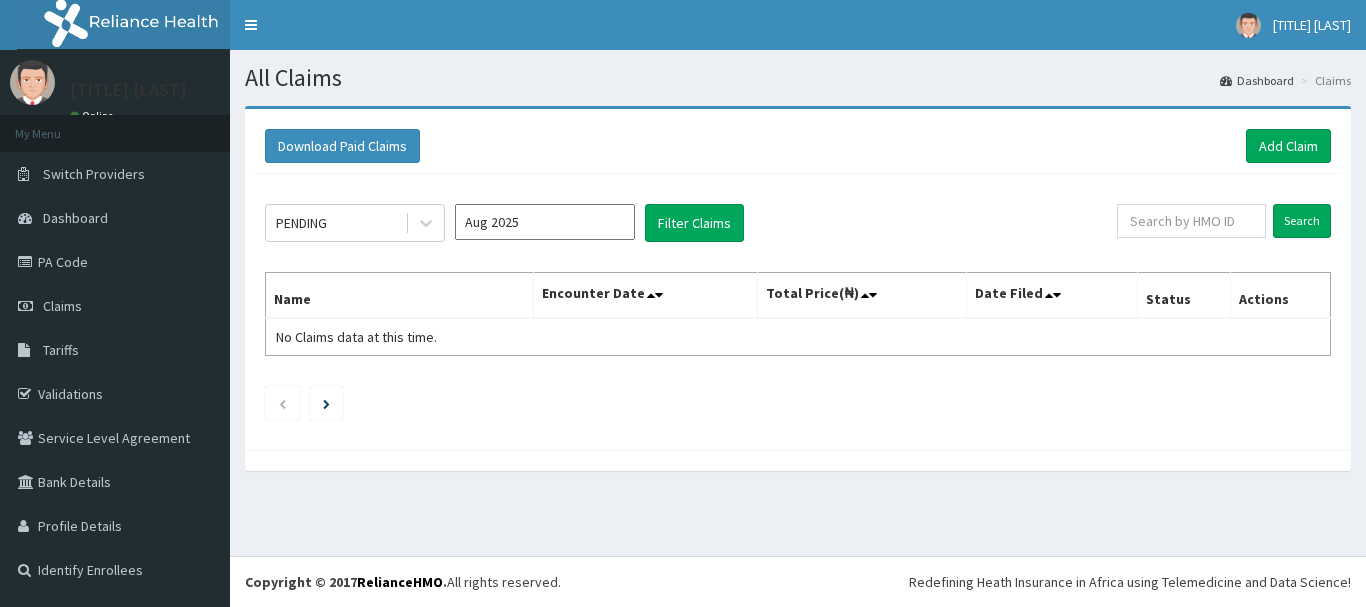 scroll, scrollTop: 0, scrollLeft: 0, axis: both 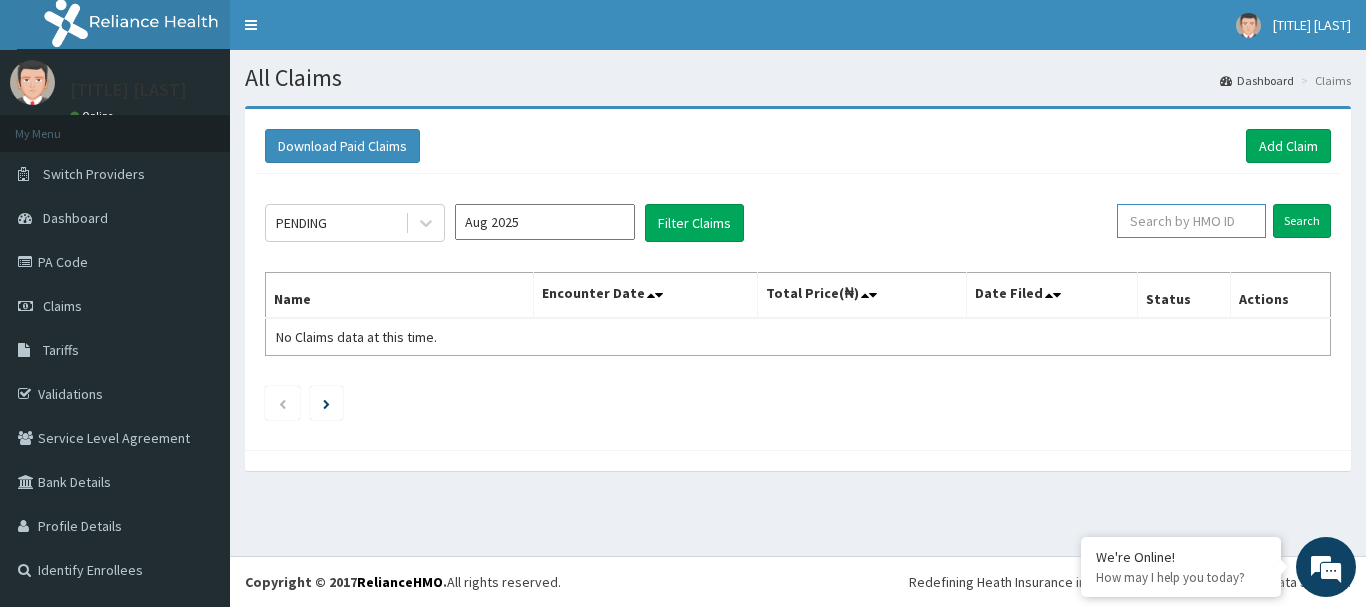 click at bounding box center (1191, 221) 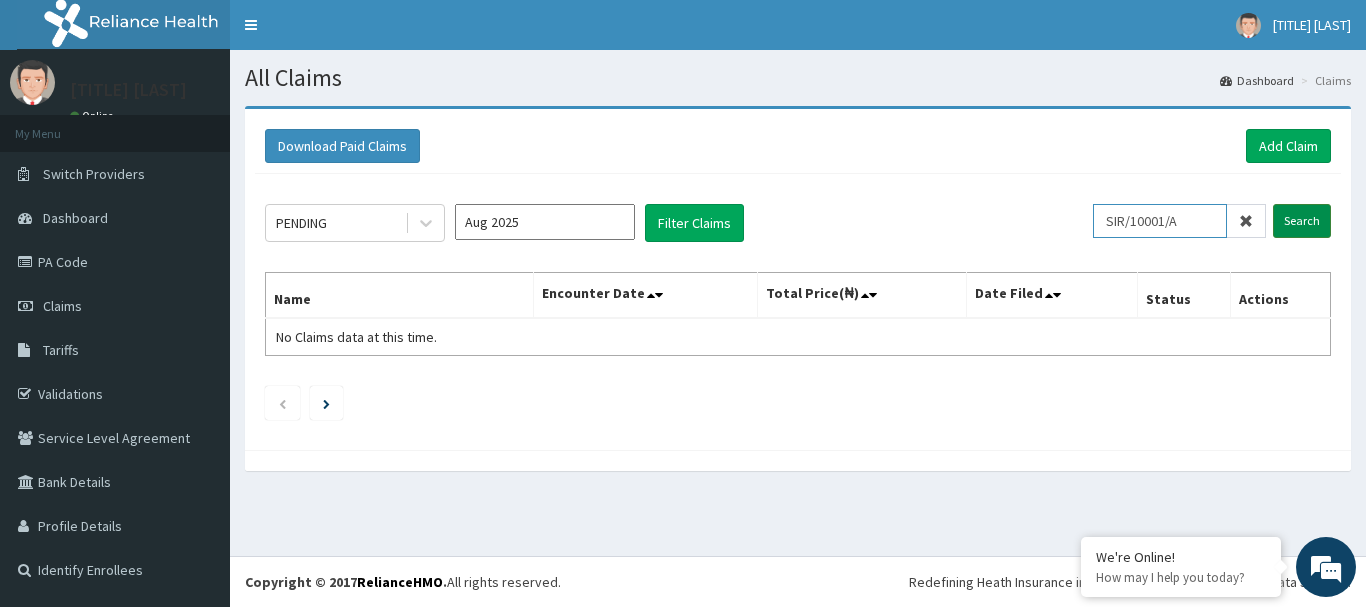 type on "SIR/10001/A" 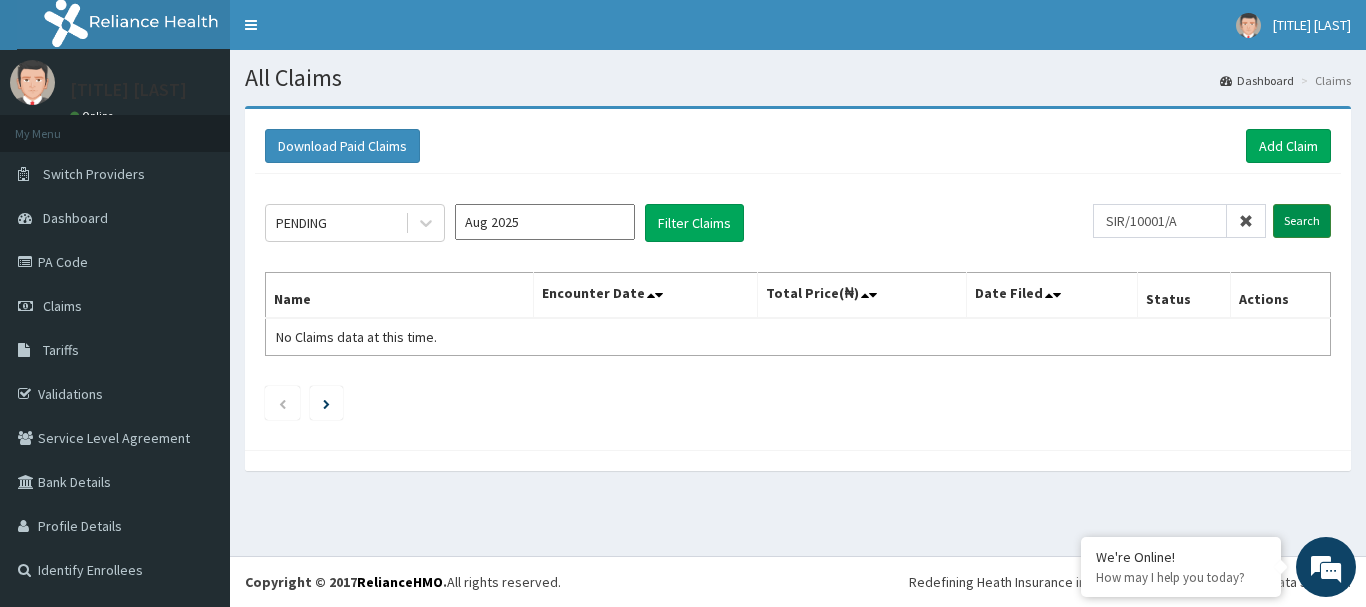 click on "Search" at bounding box center (1302, 221) 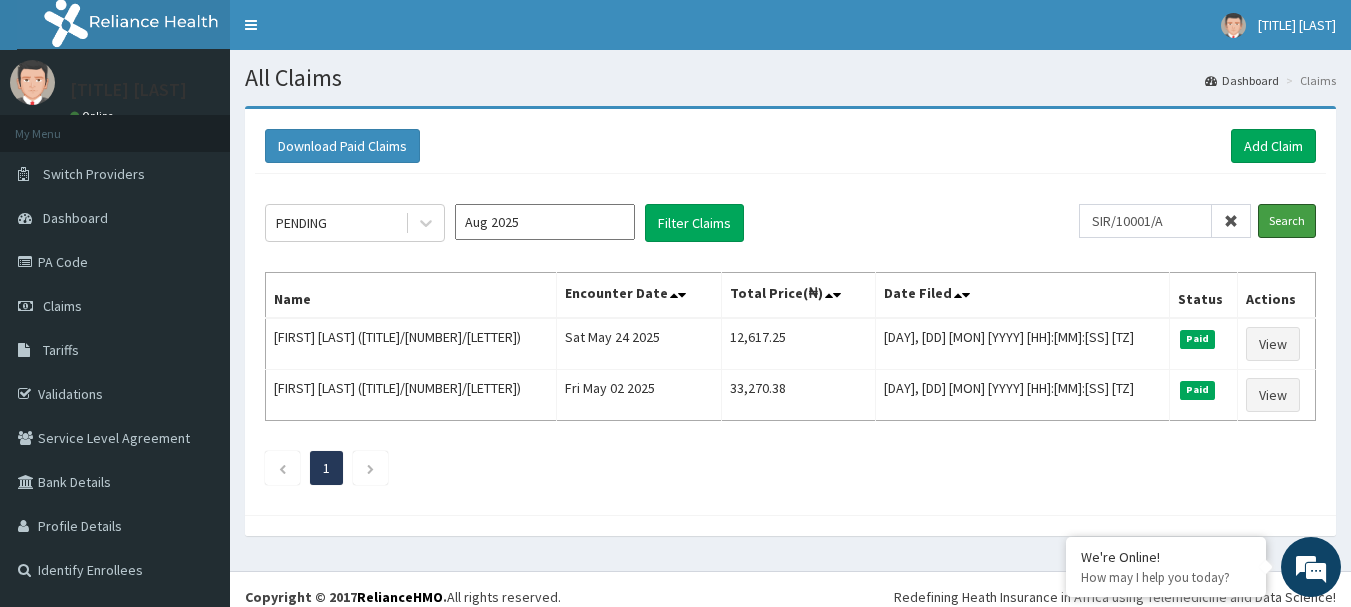 scroll, scrollTop: 0, scrollLeft: 0, axis: both 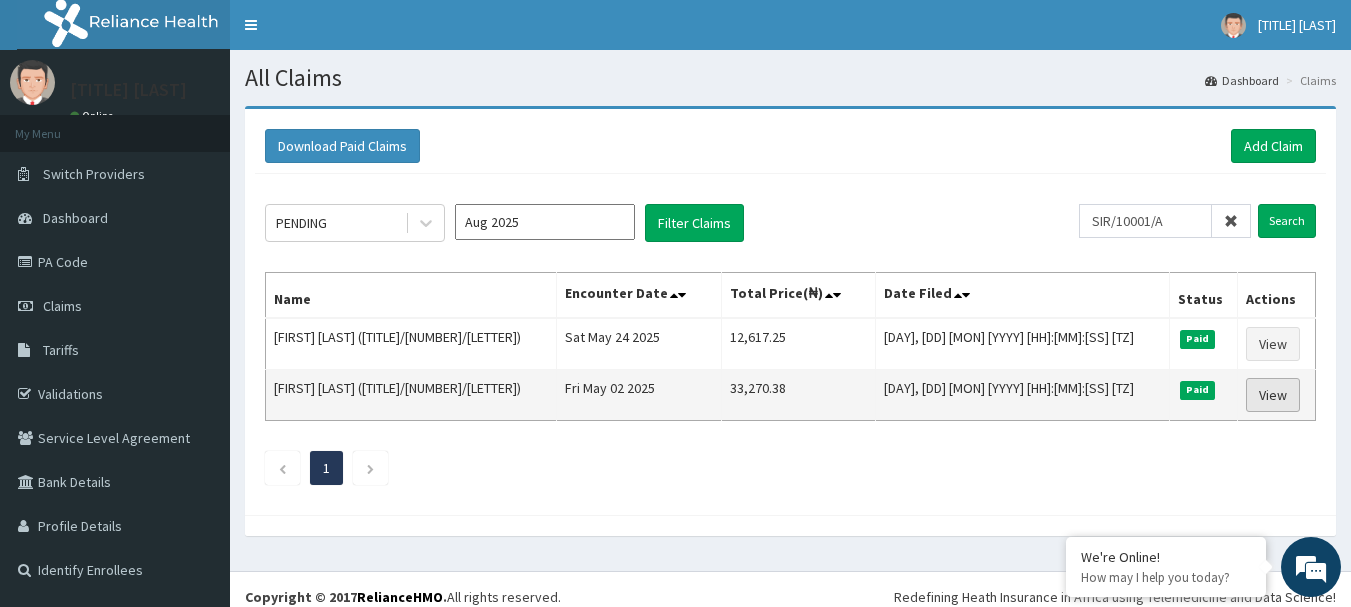 click on "View" at bounding box center (1273, 395) 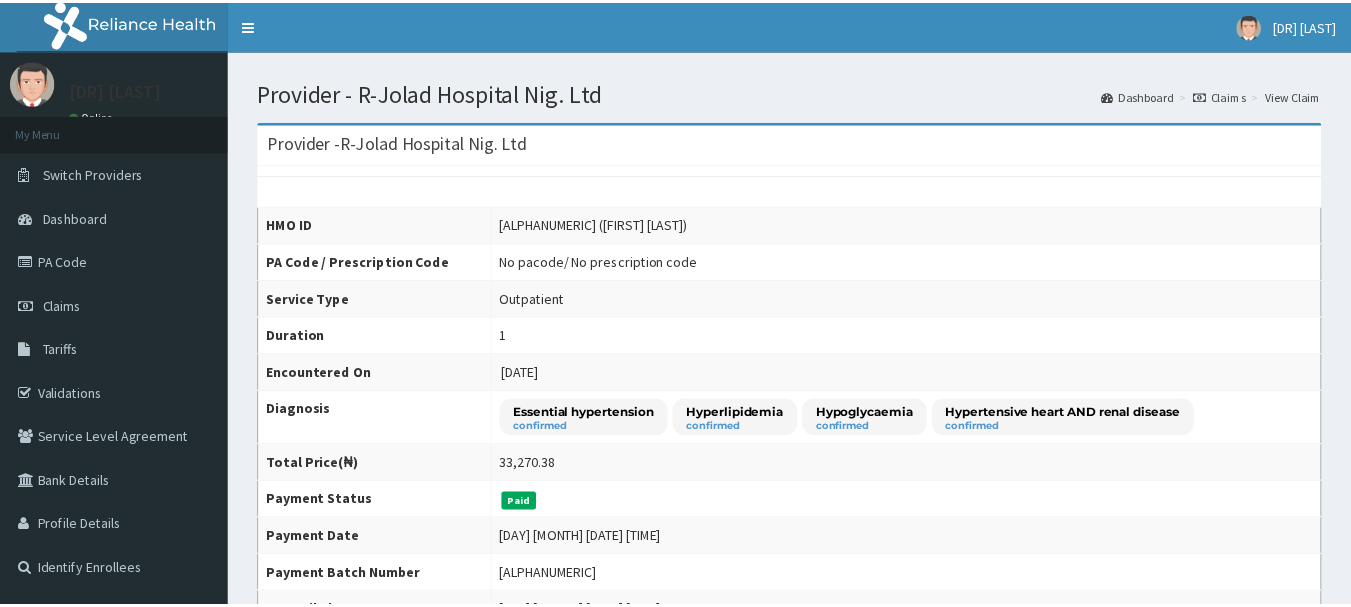 scroll, scrollTop: 0, scrollLeft: 0, axis: both 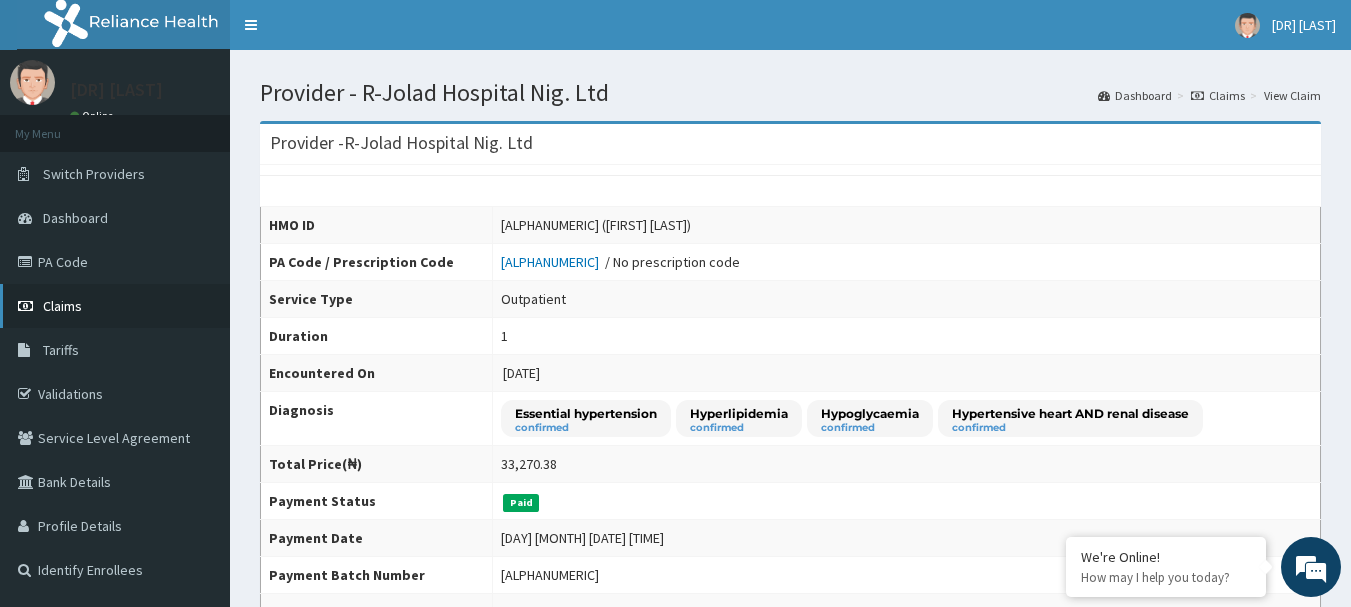 click on "Claims" at bounding box center (62, 306) 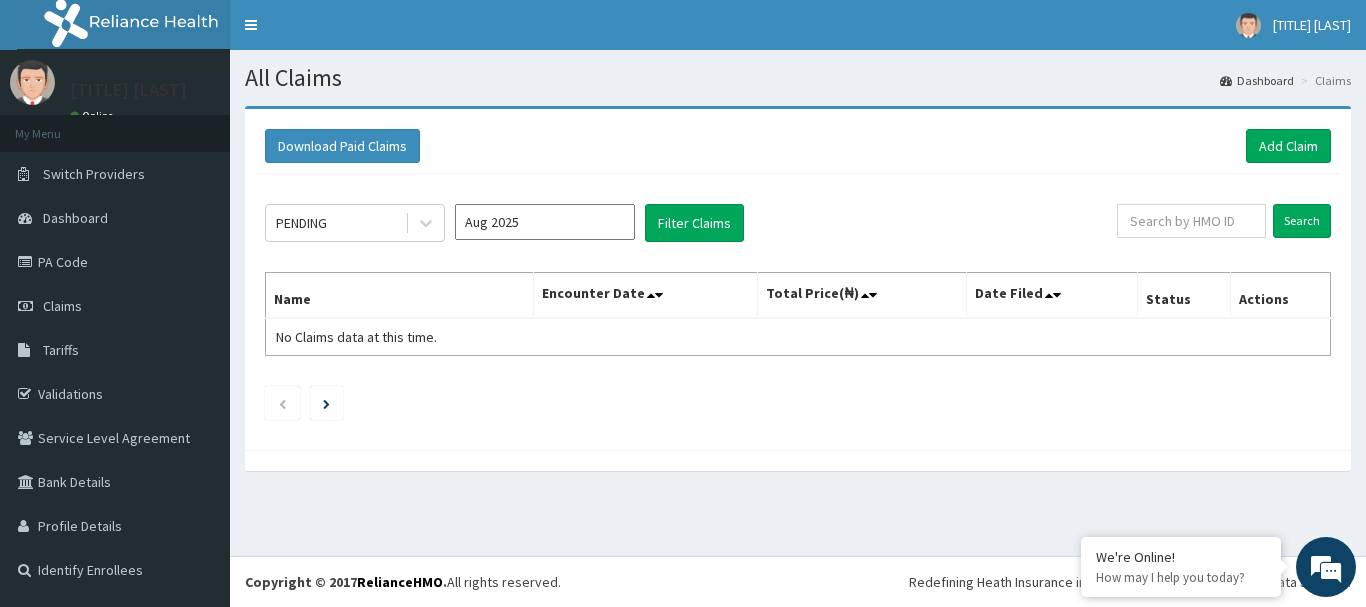 scroll, scrollTop: 0, scrollLeft: 0, axis: both 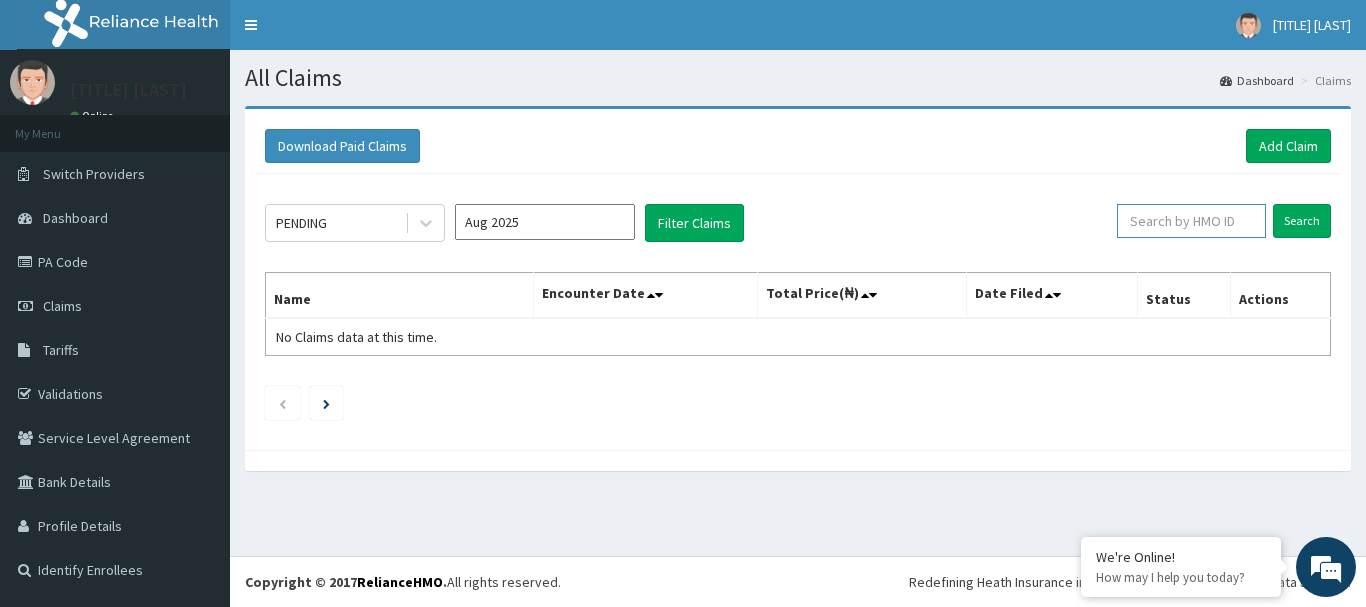 click at bounding box center [1191, 221] 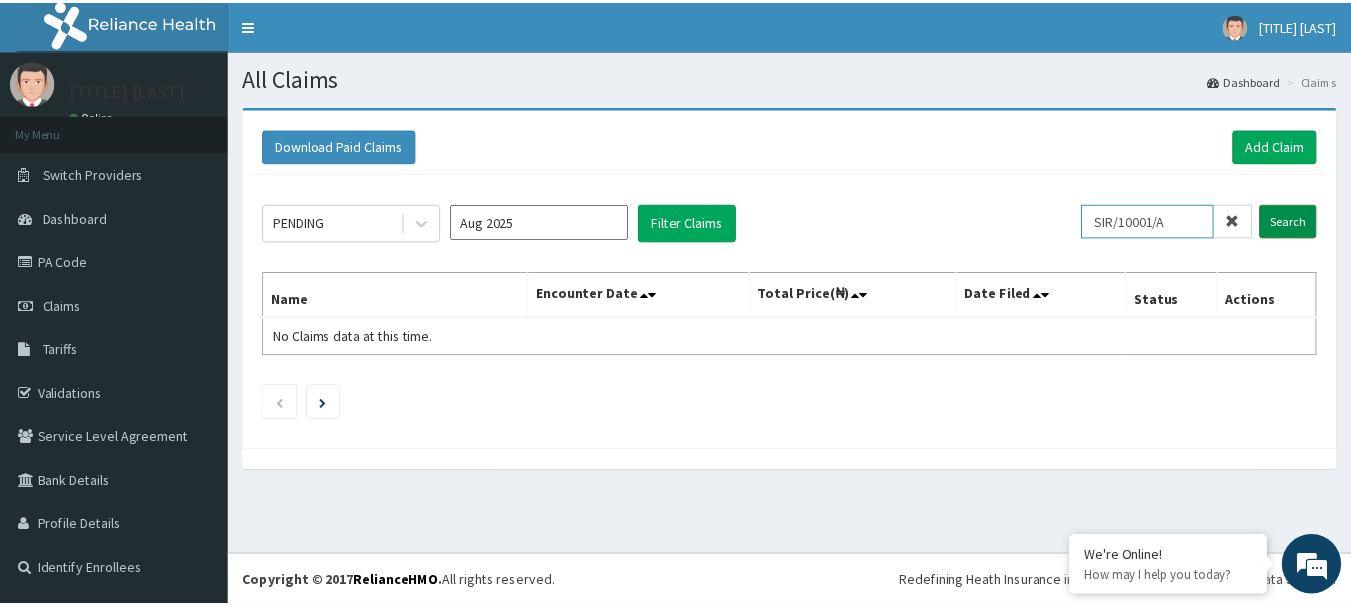 scroll, scrollTop: 0, scrollLeft: 0, axis: both 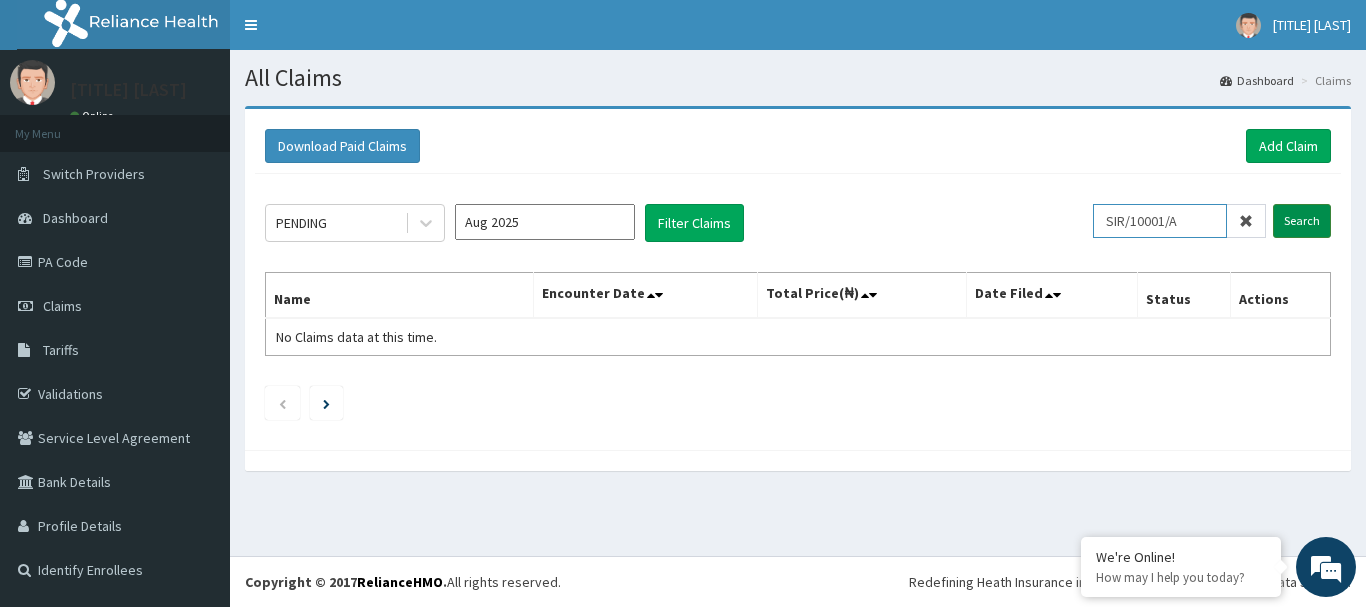 type on "SIR/10001/A" 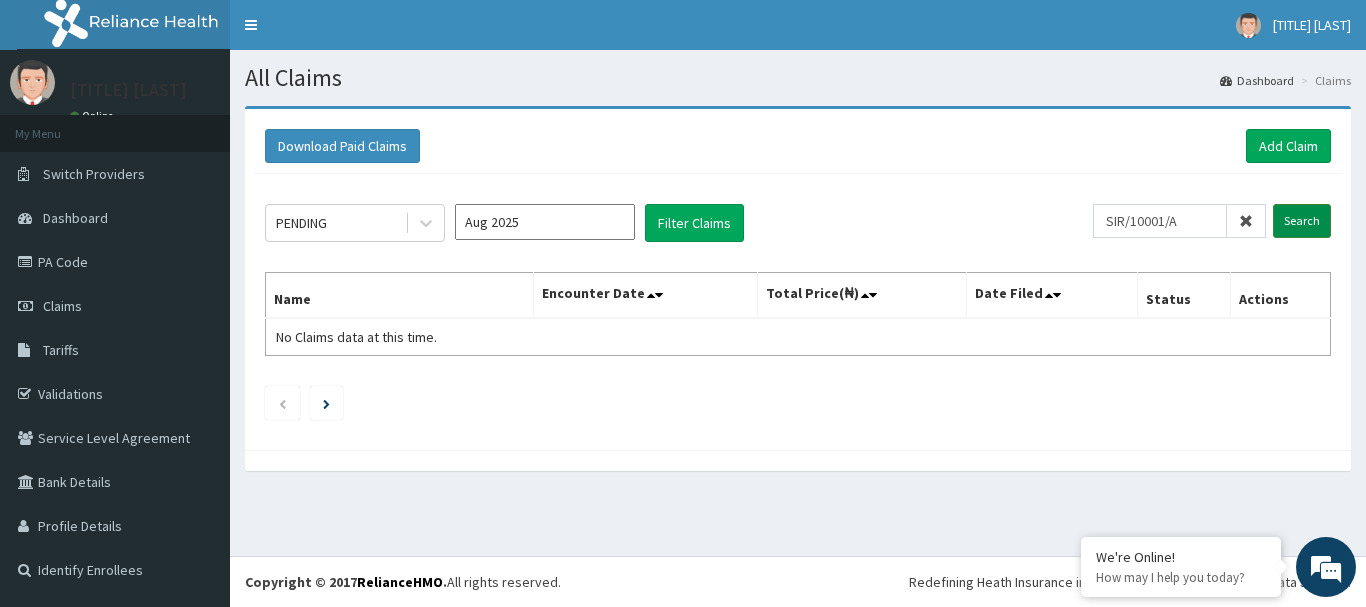 click on "Search" at bounding box center (1302, 221) 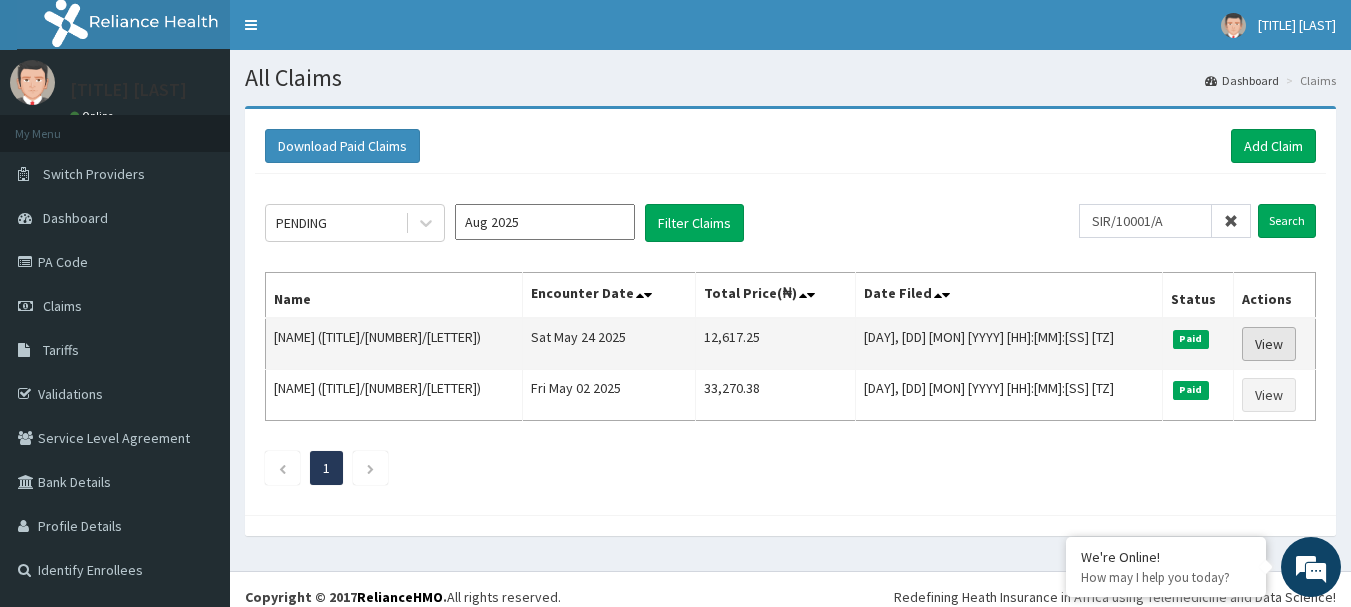 click on "View" at bounding box center [1269, 344] 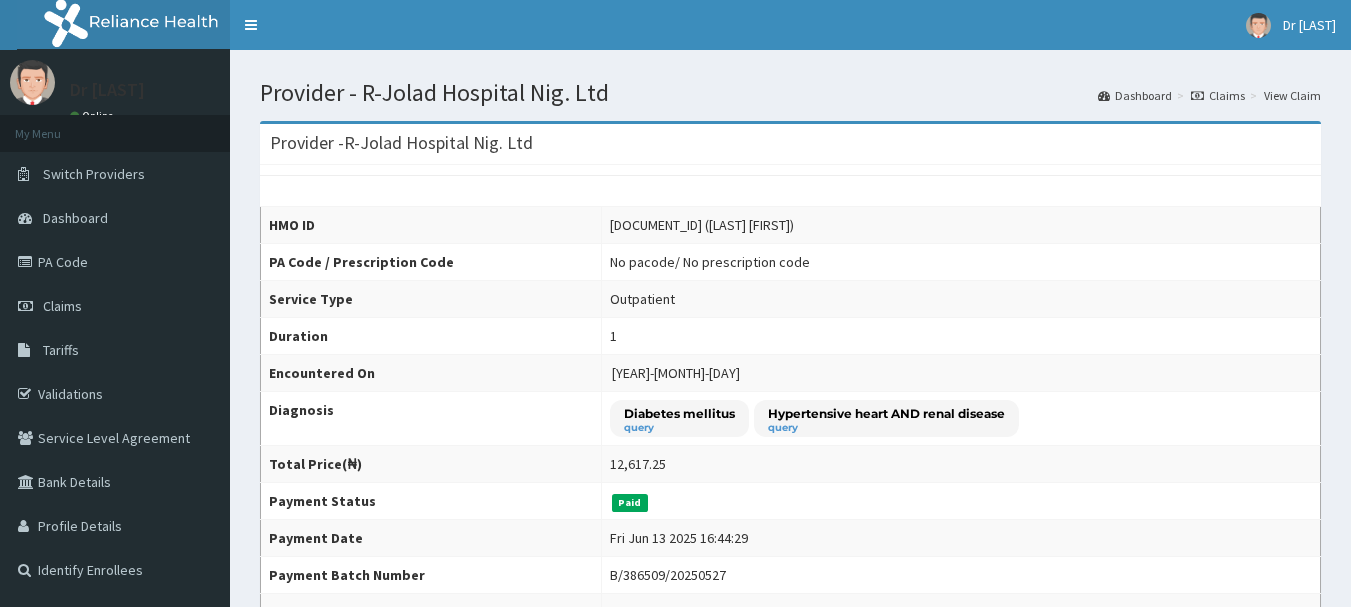 scroll, scrollTop: 0, scrollLeft: 0, axis: both 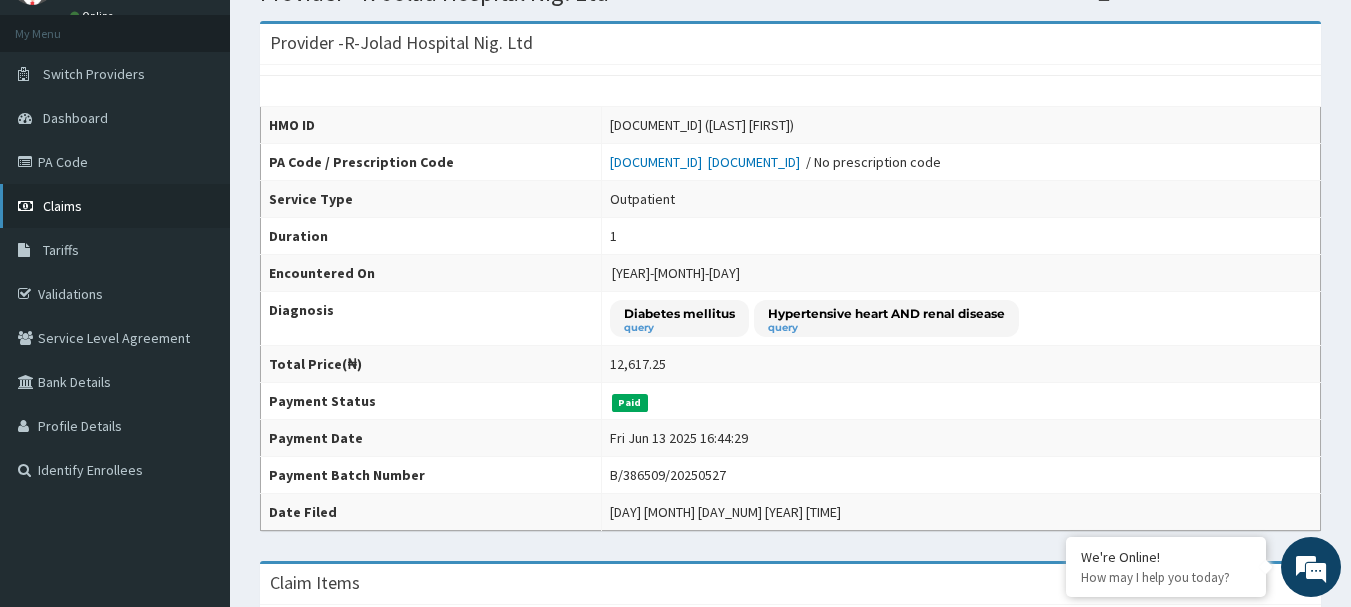 click on "Claims" at bounding box center (62, 206) 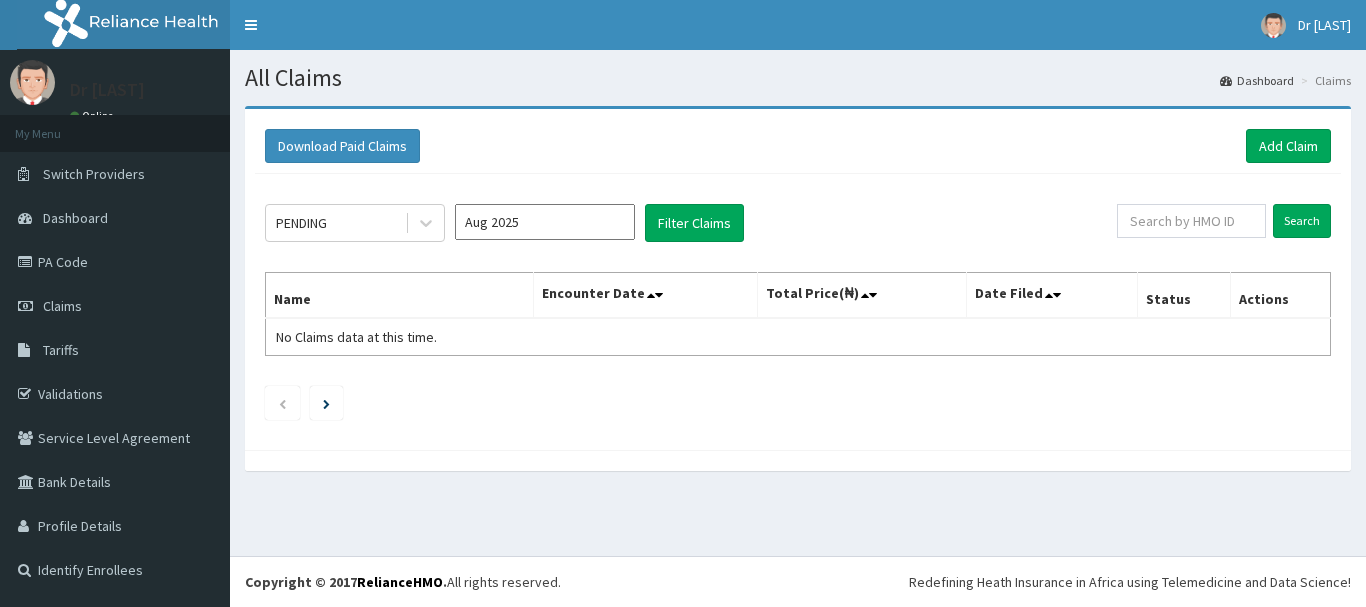 scroll, scrollTop: 0, scrollLeft: 0, axis: both 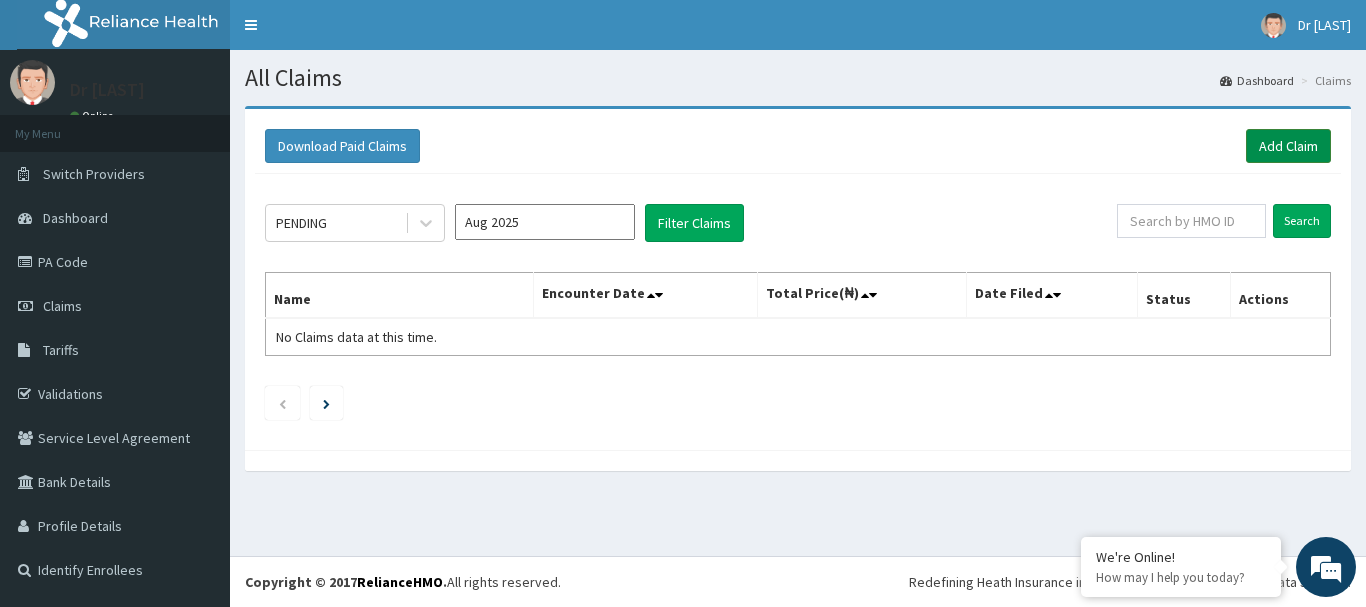 click on "Add Claim" at bounding box center (1288, 146) 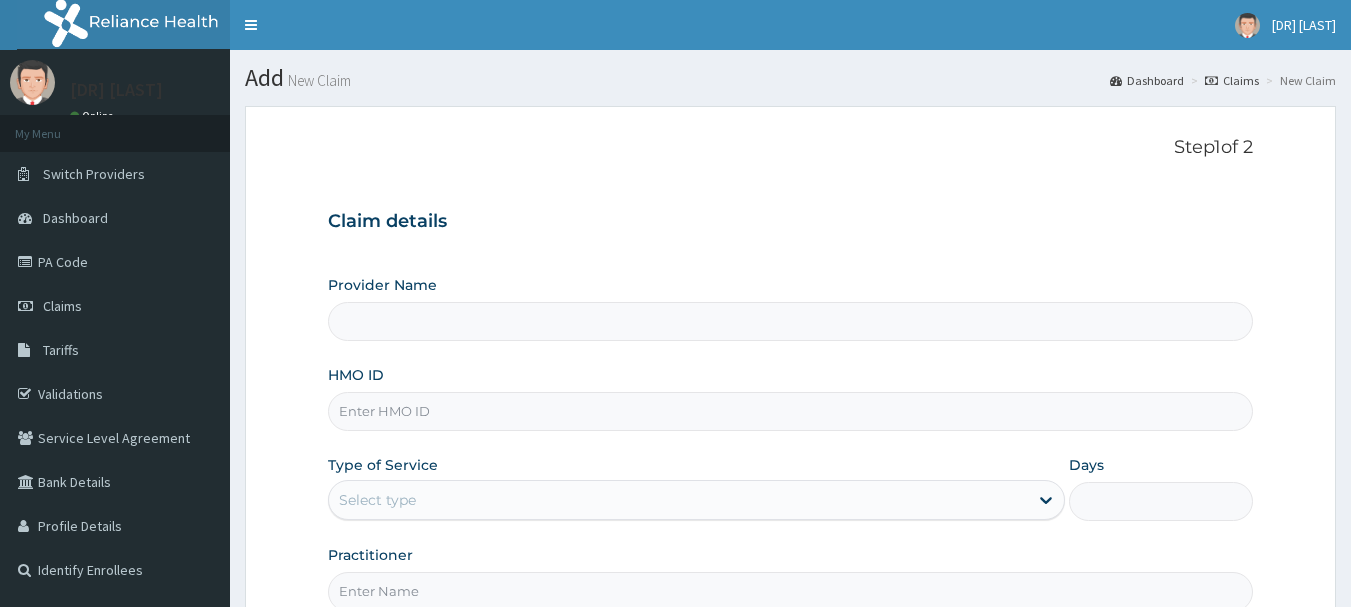 scroll, scrollTop: 0, scrollLeft: 0, axis: both 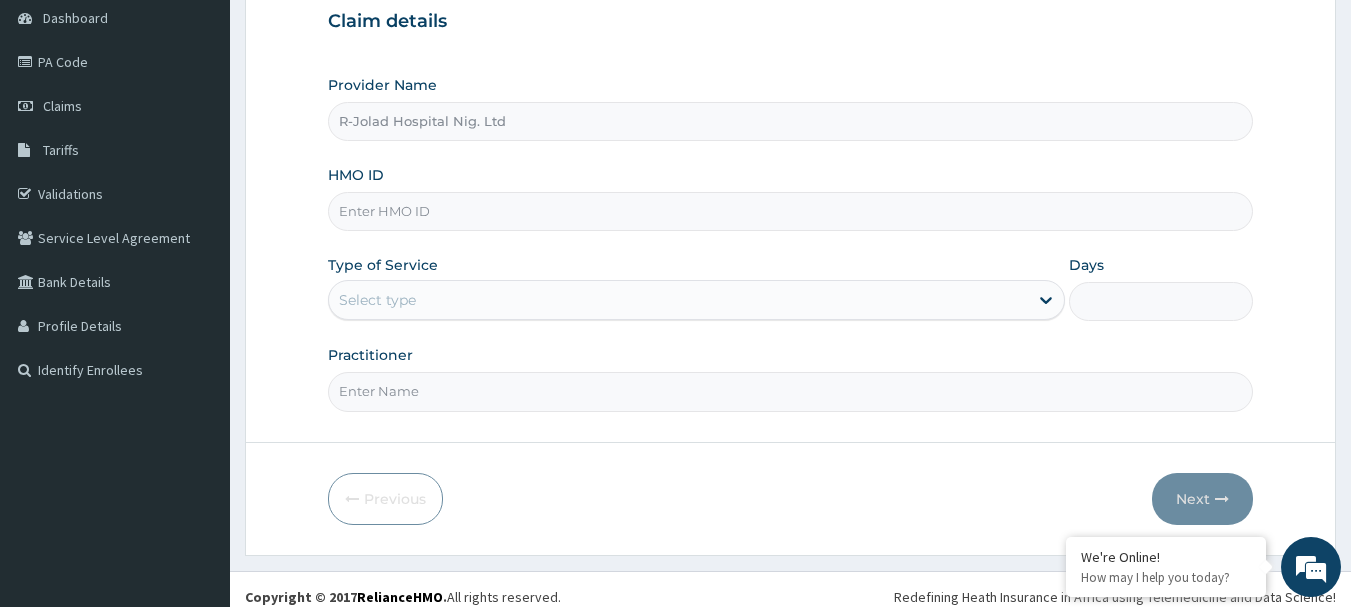click on "HMO ID" at bounding box center (791, 211) 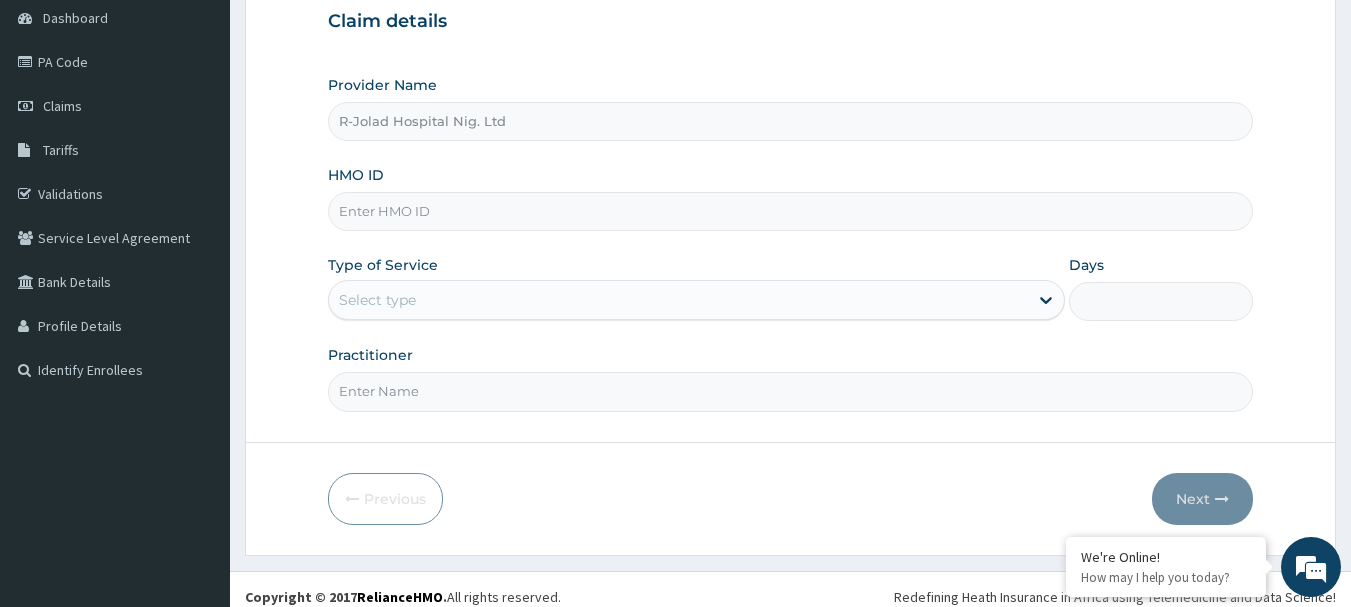 paste on "SIR/10001/A" 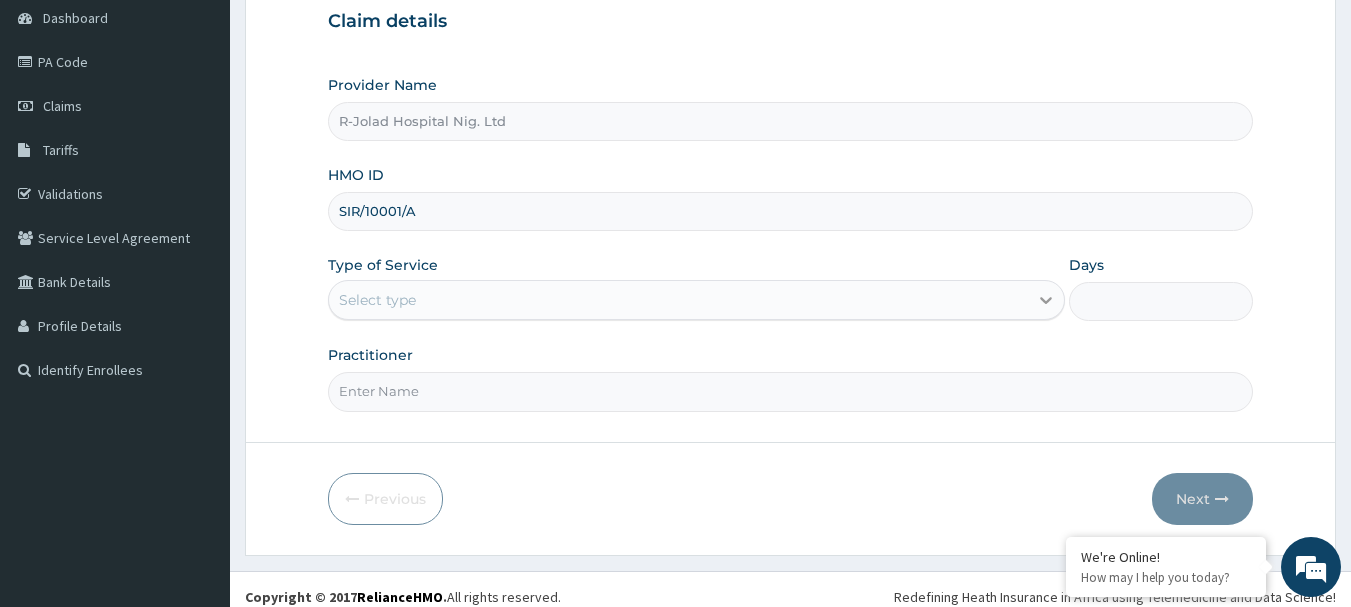 type on "SIR/10001/A" 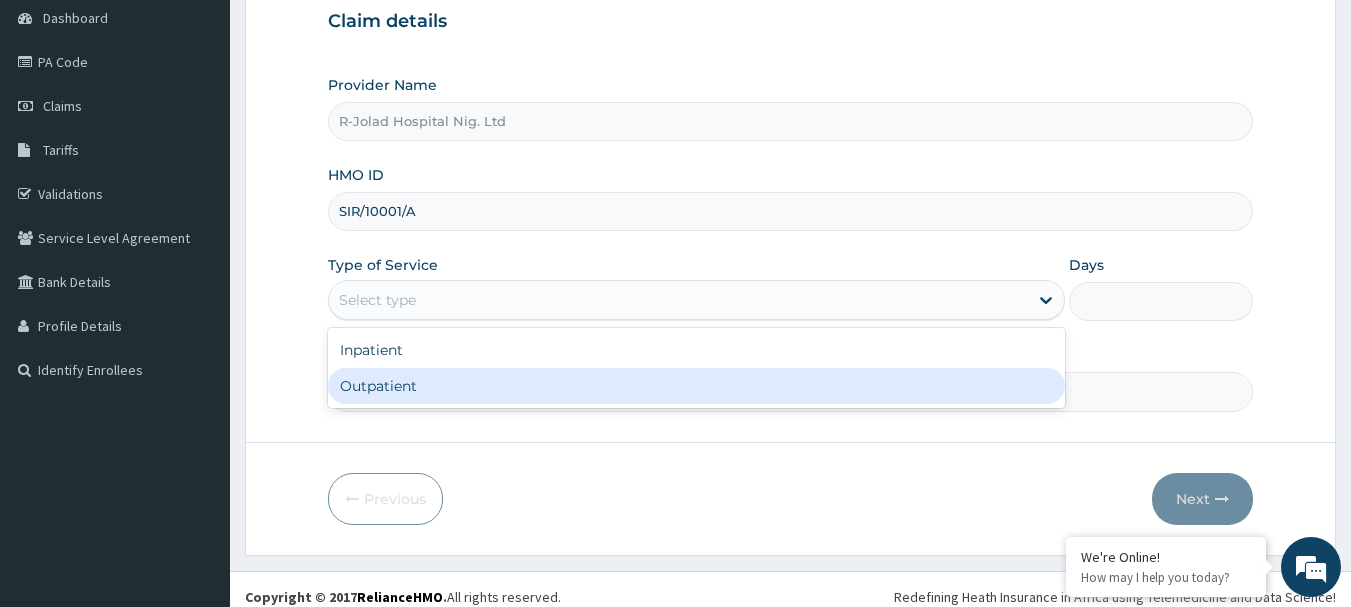 click on "Outpatient" at bounding box center [696, 386] 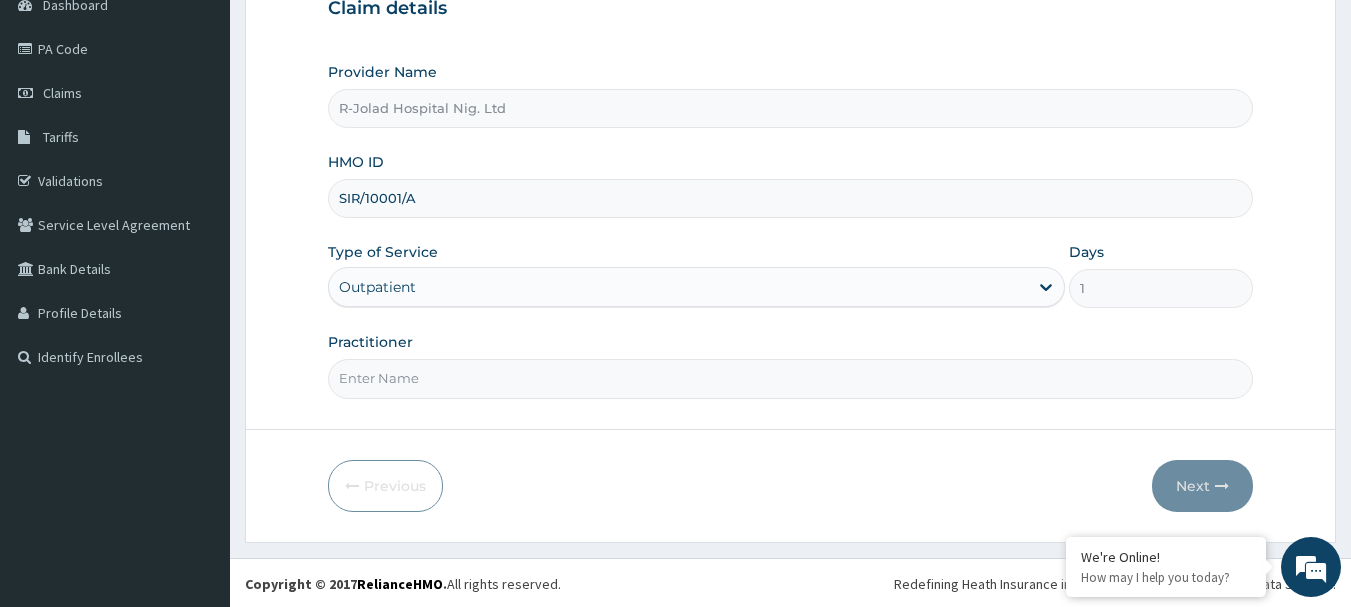 scroll, scrollTop: 215, scrollLeft: 0, axis: vertical 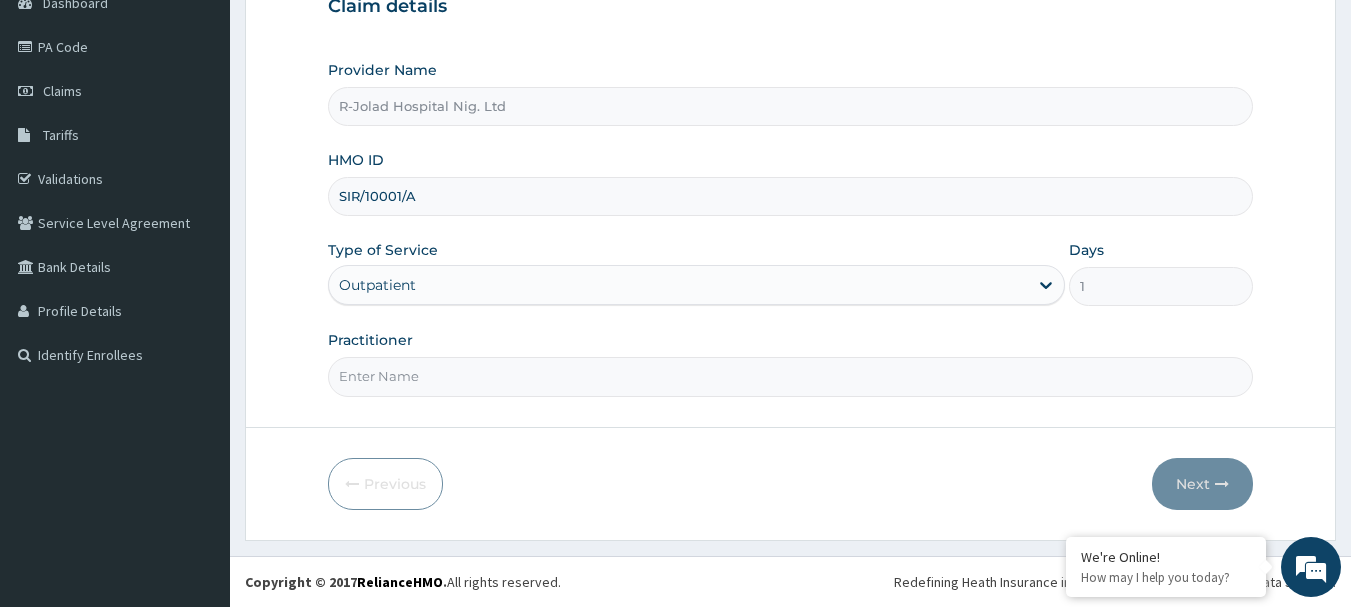 click on "Practitioner" at bounding box center (791, 376) 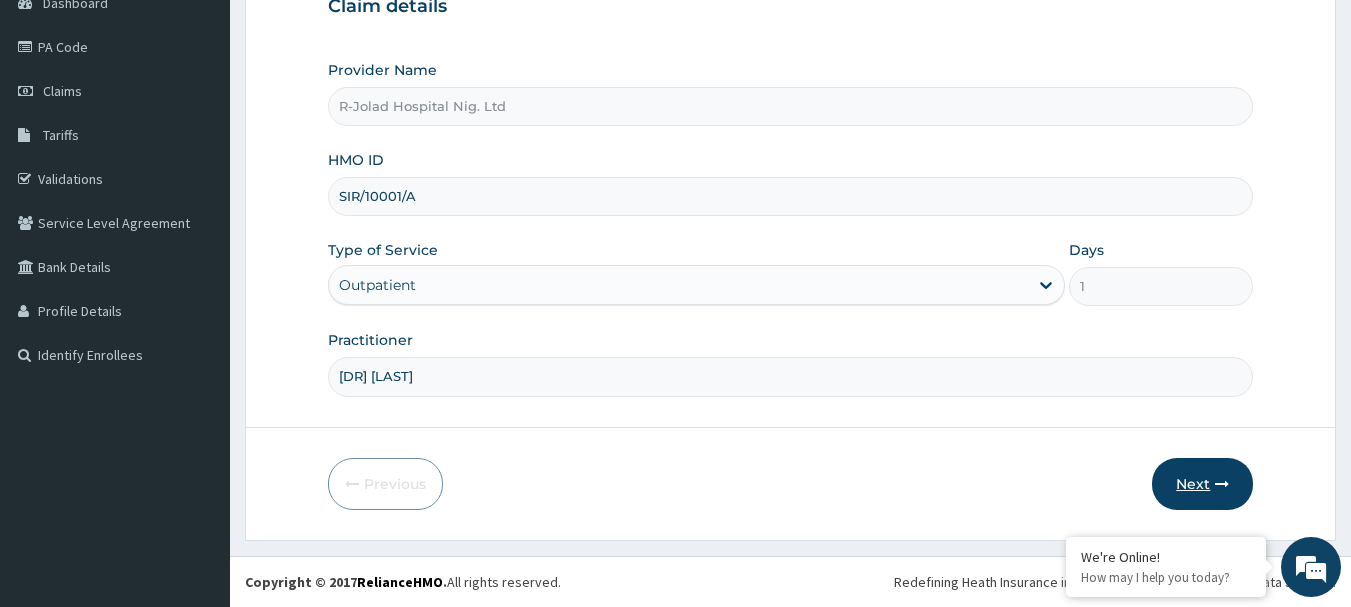 type on "DR ALABI" 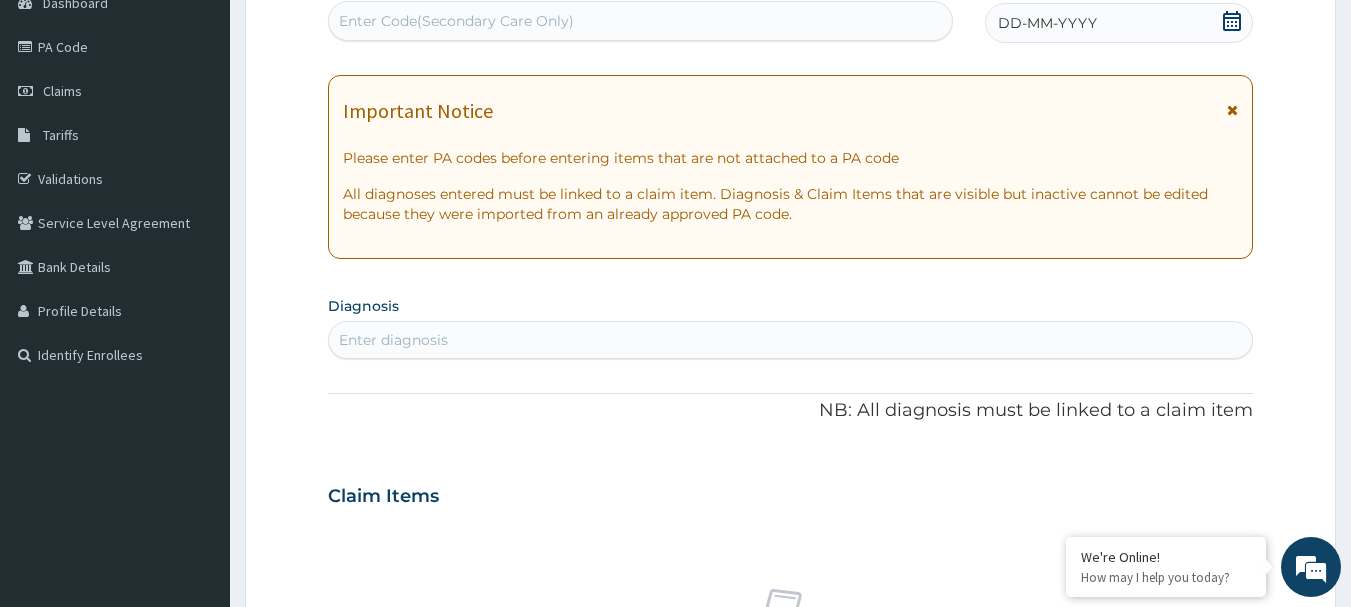 click 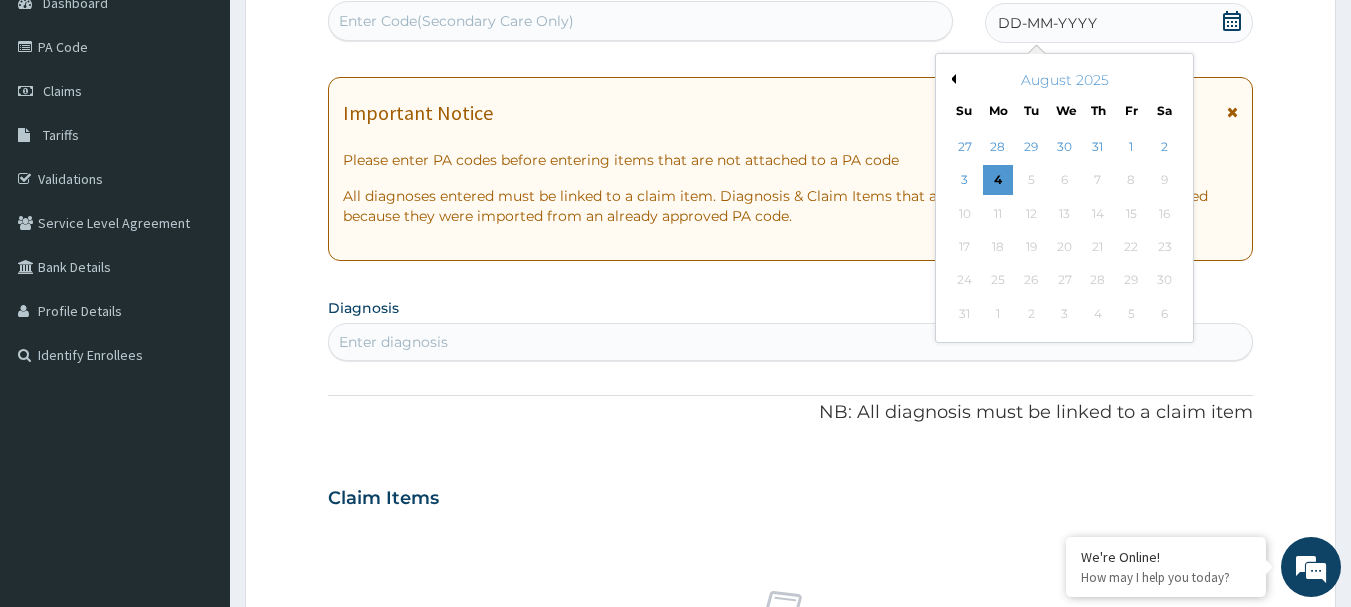 click on "Previous Month" at bounding box center [951, 79] 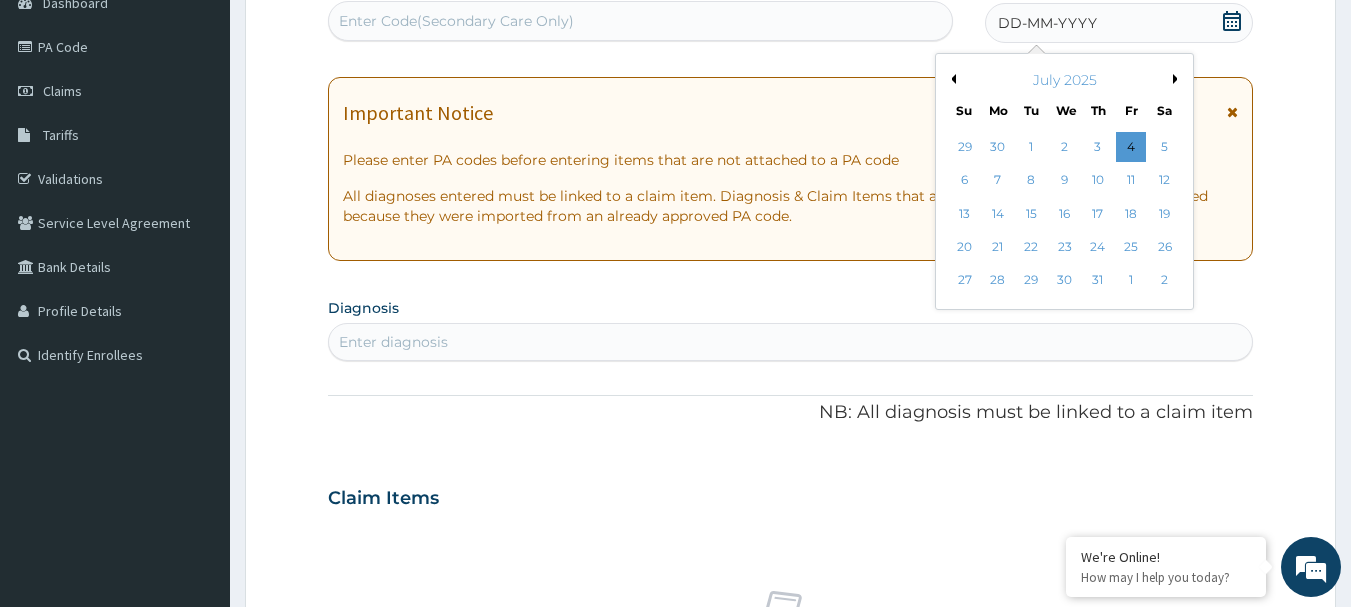 click on "Previous Month" at bounding box center (951, 79) 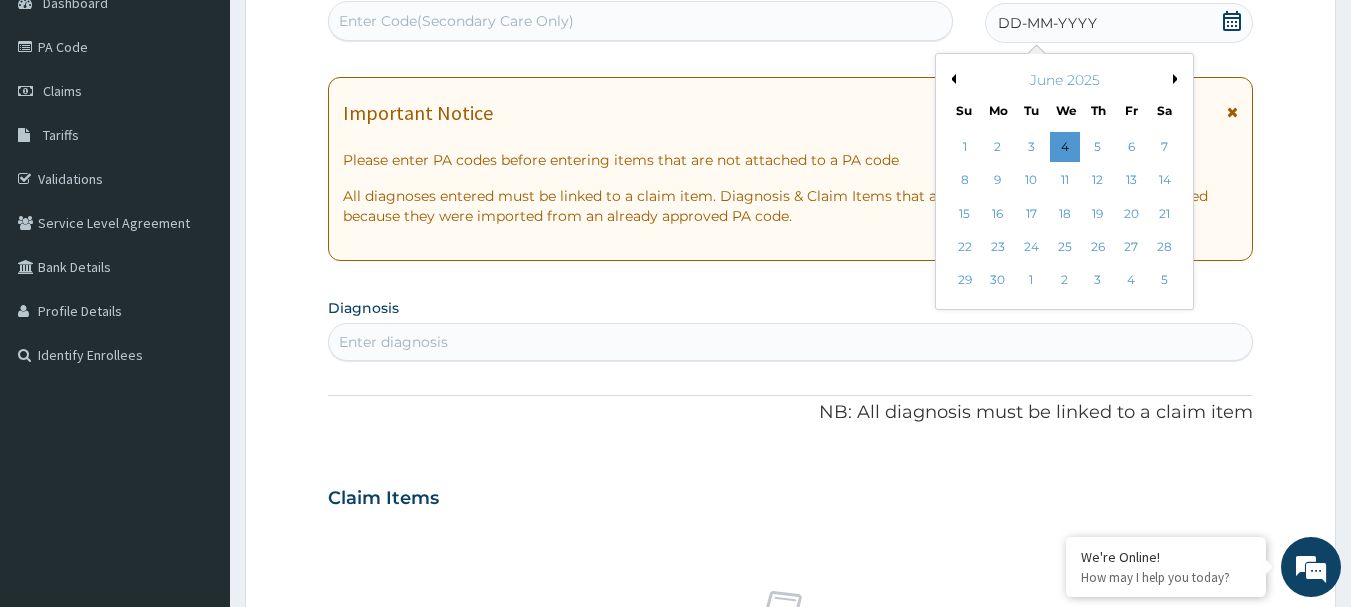 click on "Previous Month" at bounding box center [951, 79] 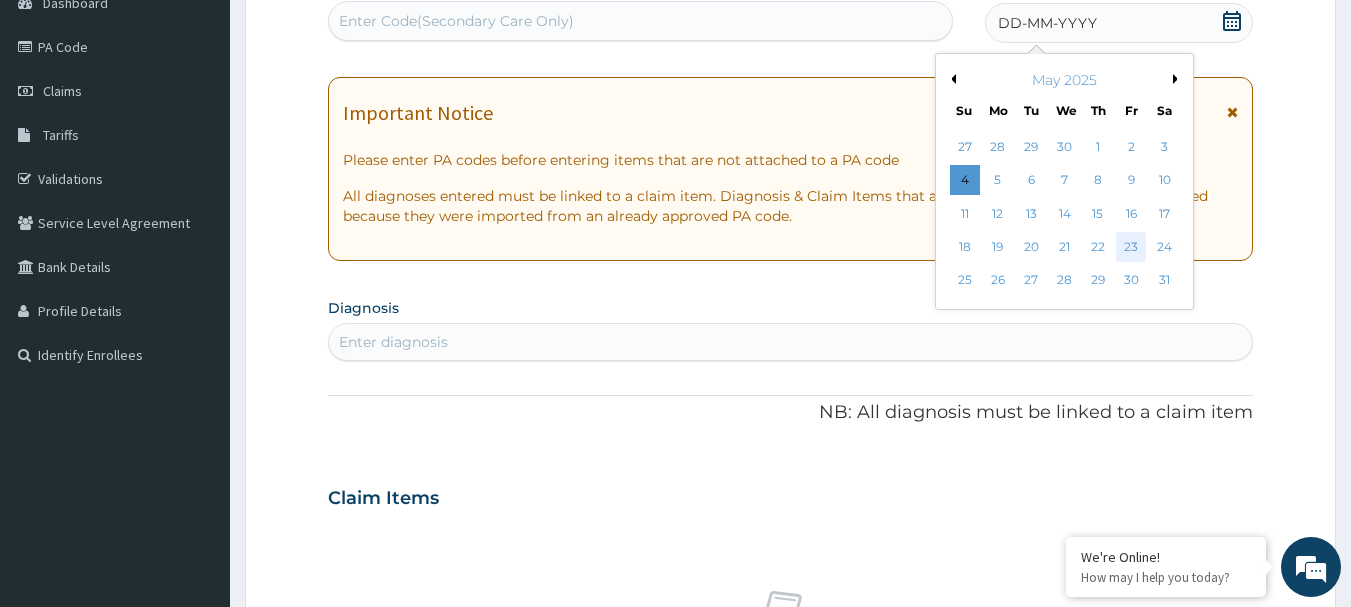 click on "23" at bounding box center (1131, 247) 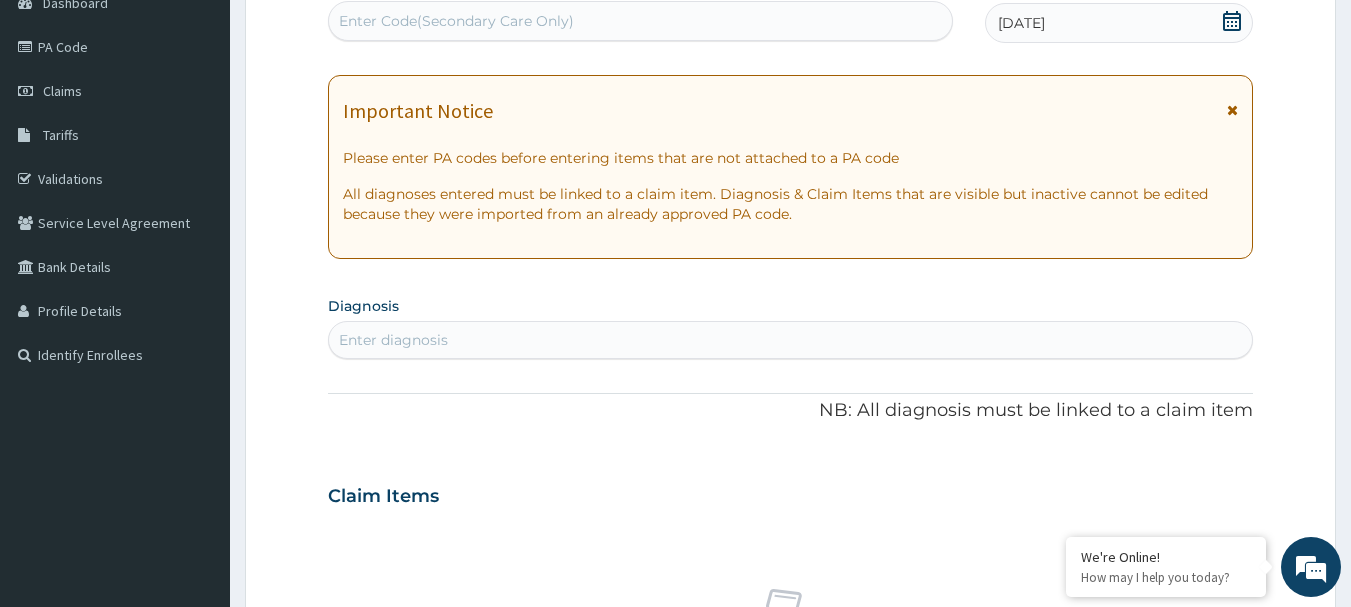 click on "Enter Code(Secondary Care Only)" at bounding box center [456, 21] 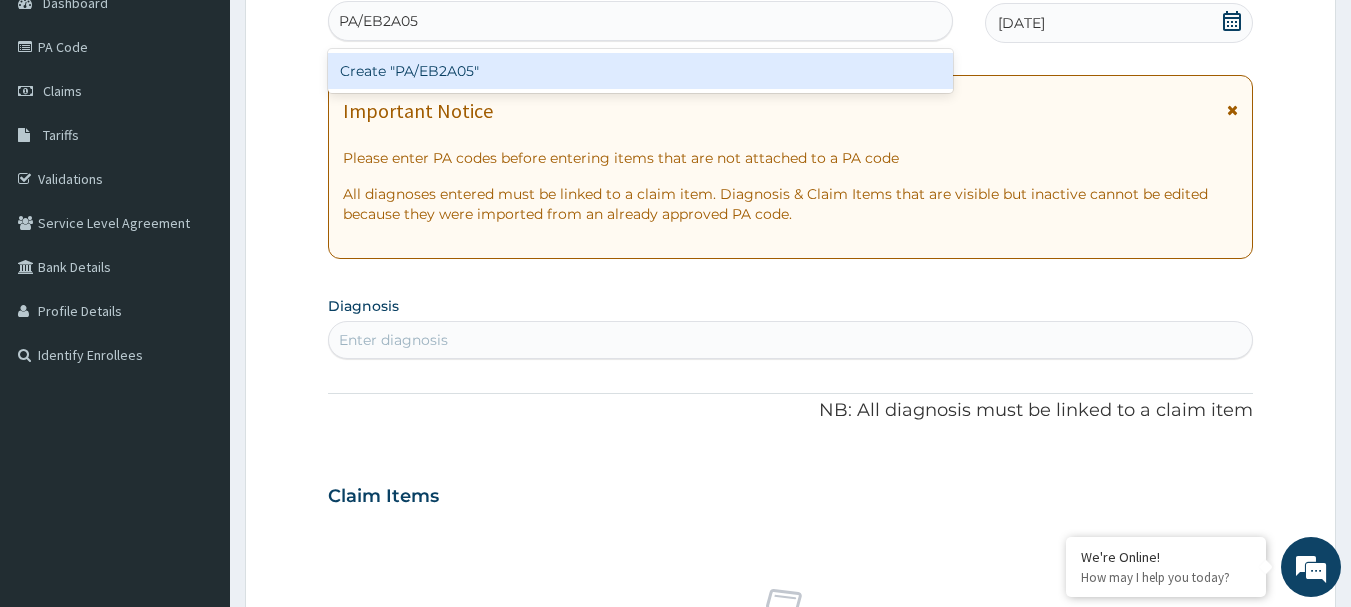 type on "PA/EB2A05" 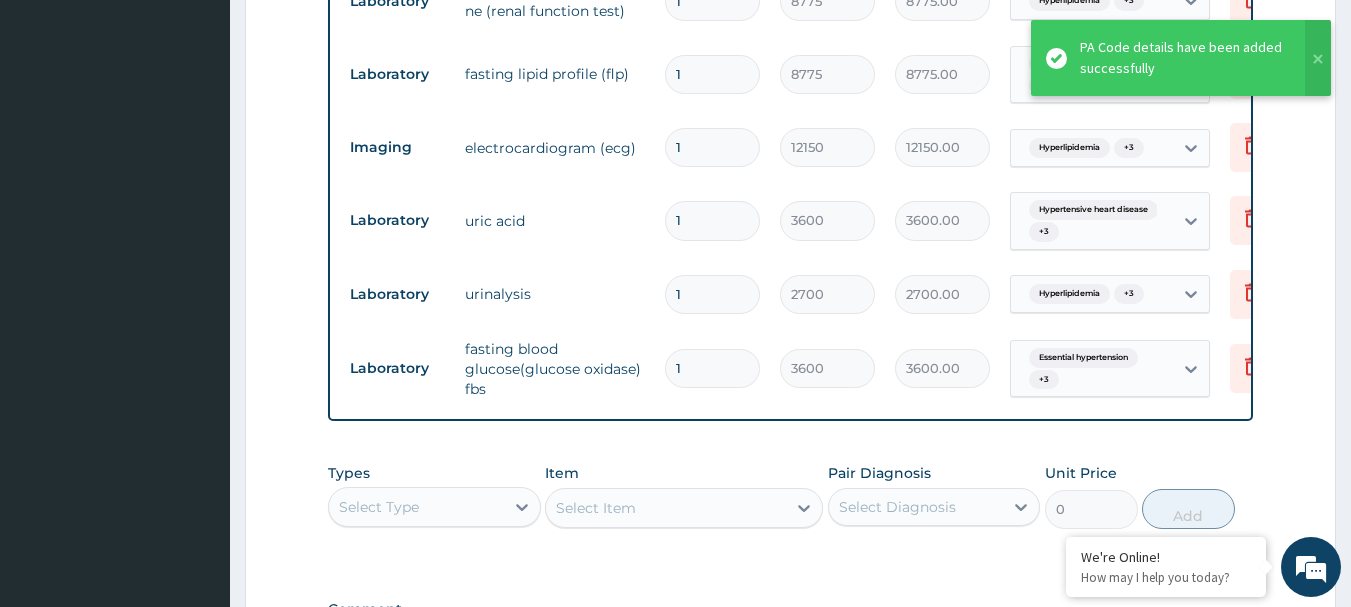 scroll, scrollTop: 796, scrollLeft: 0, axis: vertical 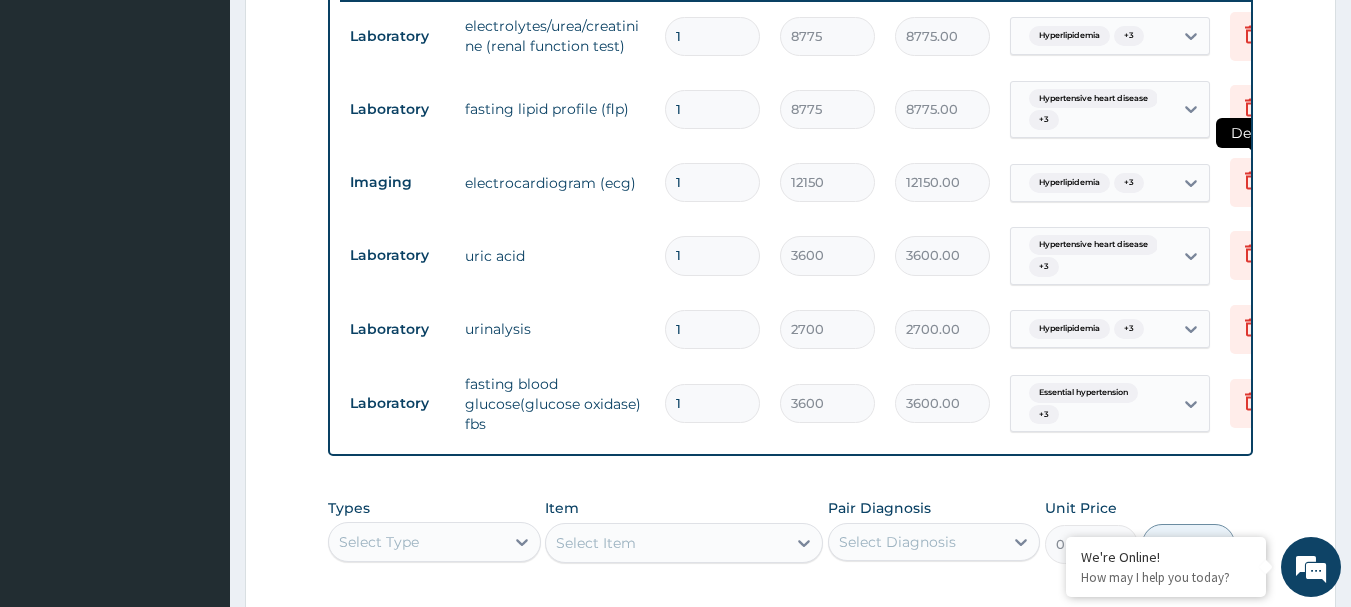 click at bounding box center (1252, 182) 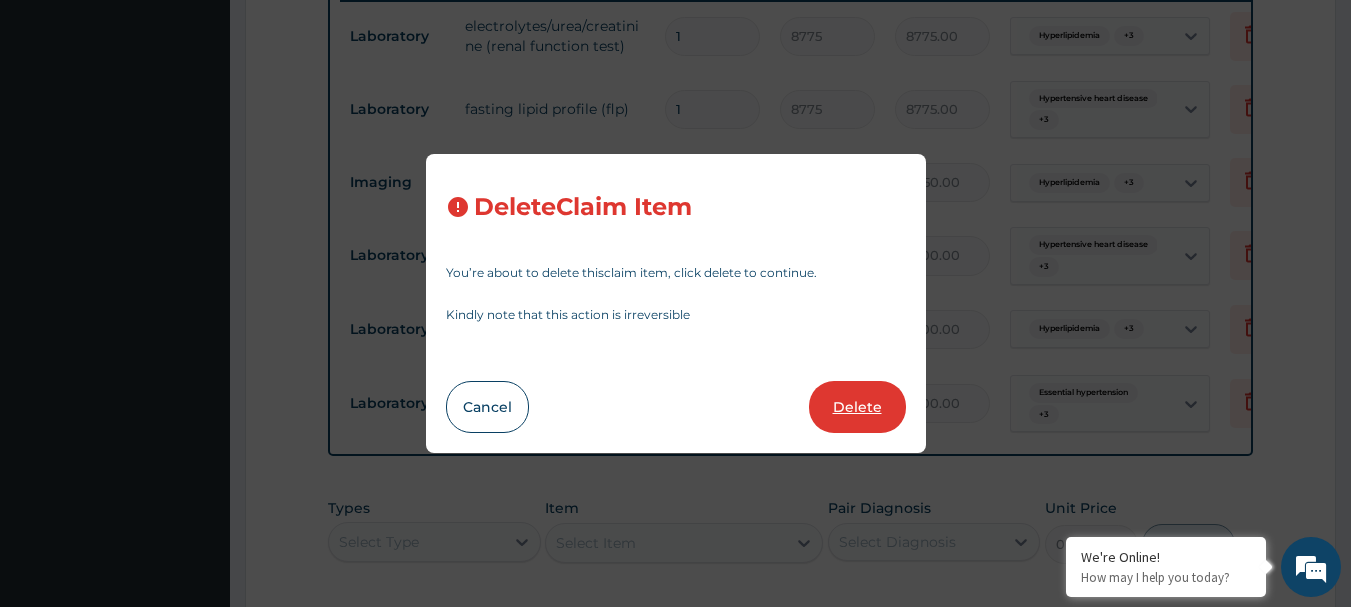 click on "Delete" at bounding box center [857, 407] 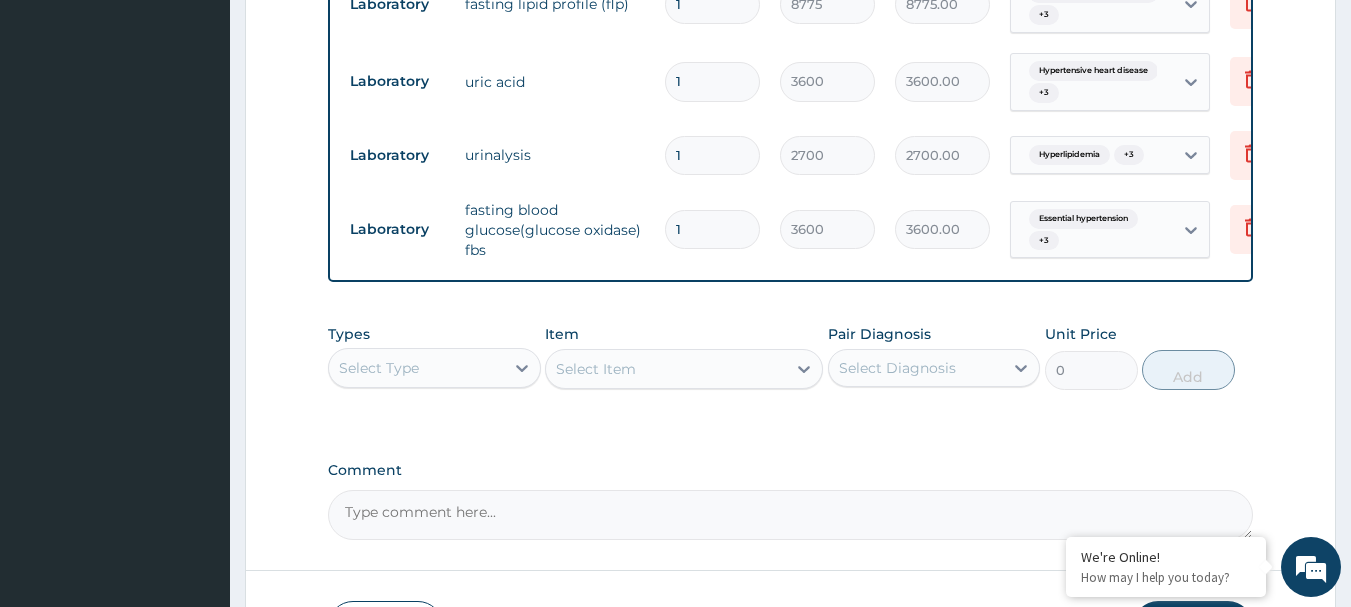 scroll, scrollTop: 1059, scrollLeft: 0, axis: vertical 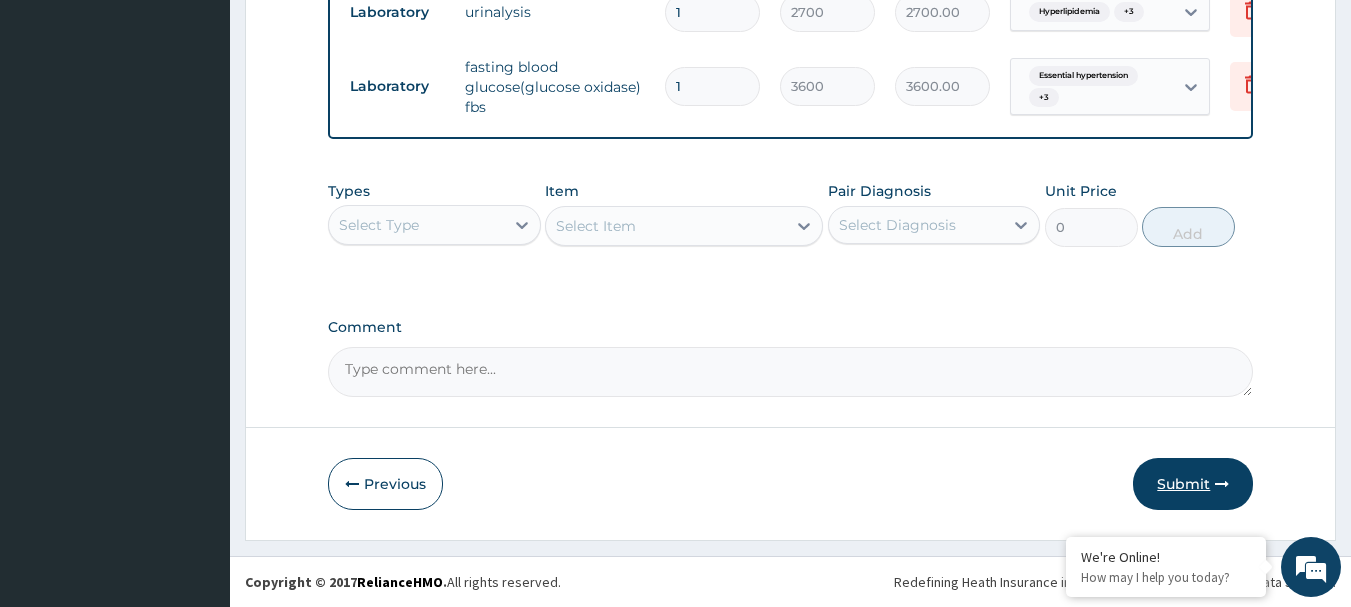click on "Submit" at bounding box center (1193, 484) 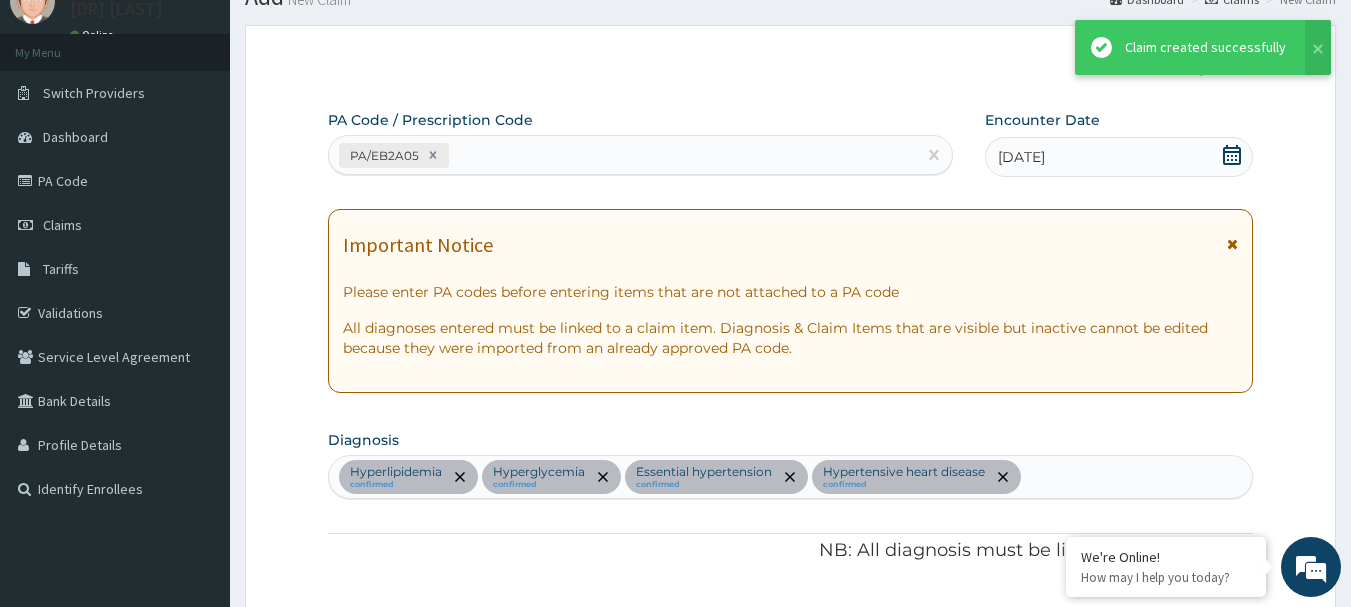 scroll, scrollTop: 1059, scrollLeft: 0, axis: vertical 